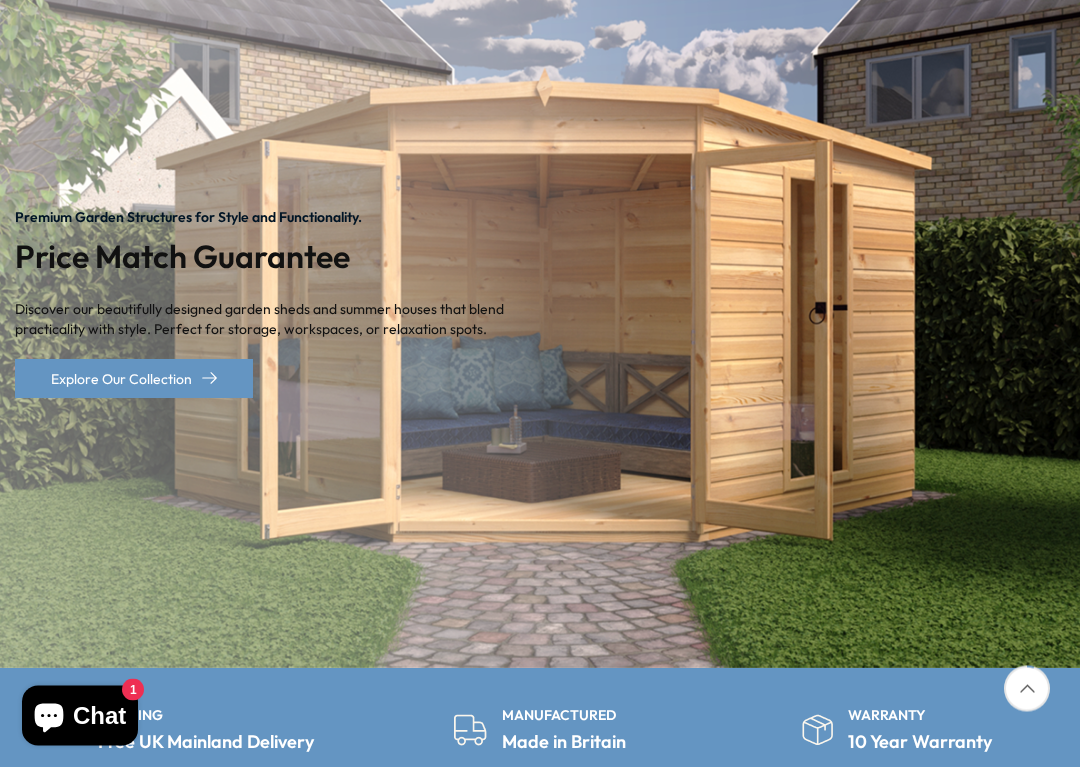 scroll, scrollTop: 272, scrollLeft: 0, axis: vertical 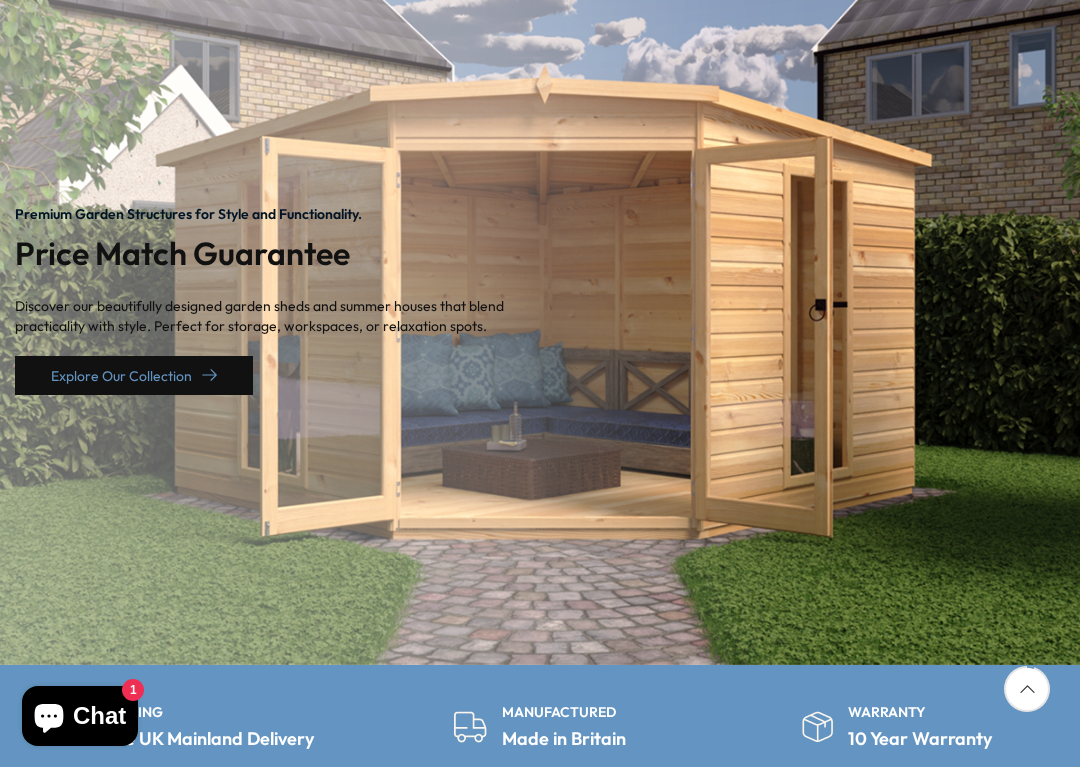 click on "Explore Our Collection" at bounding box center (134, 375) 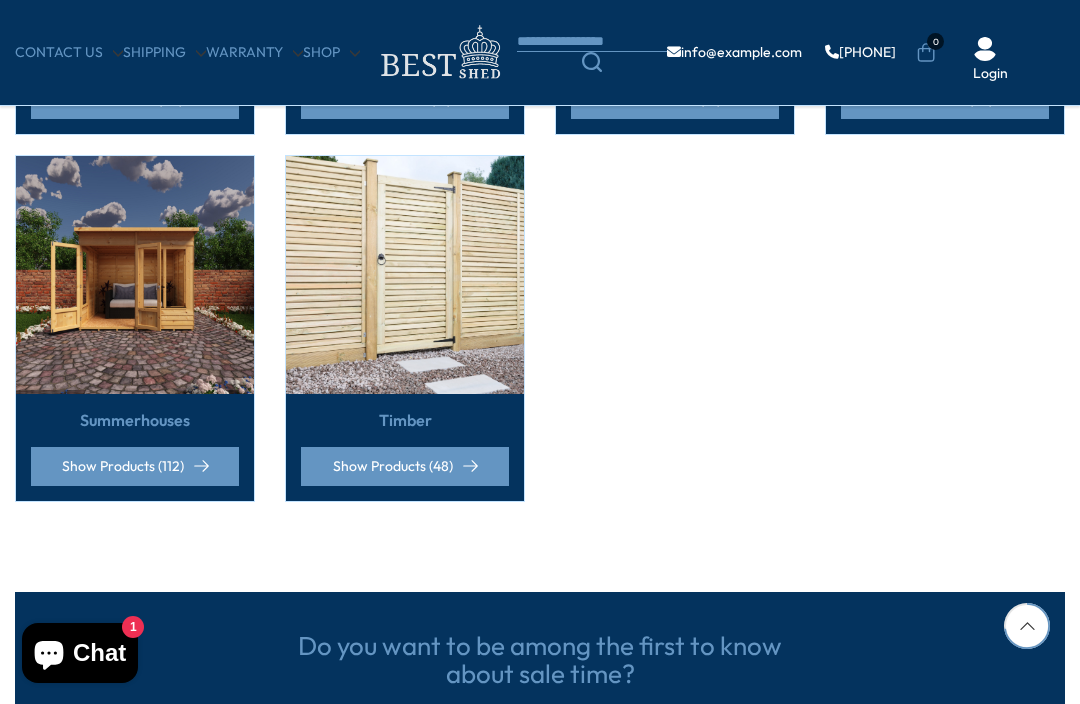 scroll, scrollTop: 1512, scrollLeft: 0, axis: vertical 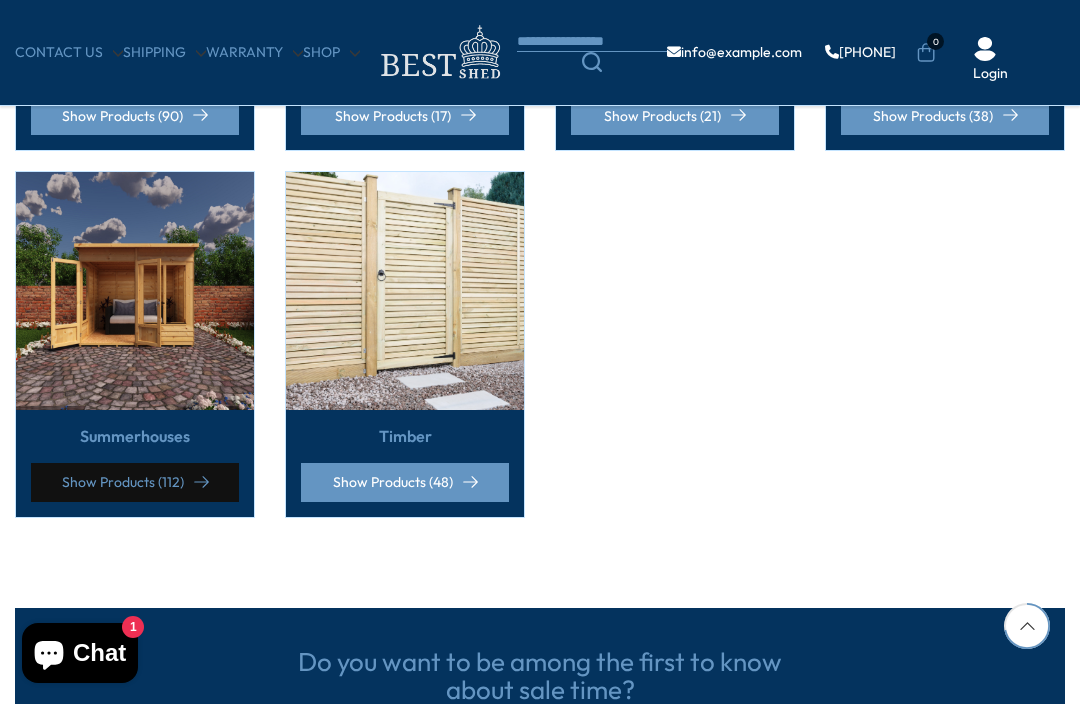 click on "Show Products (112)" at bounding box center [135, 482] 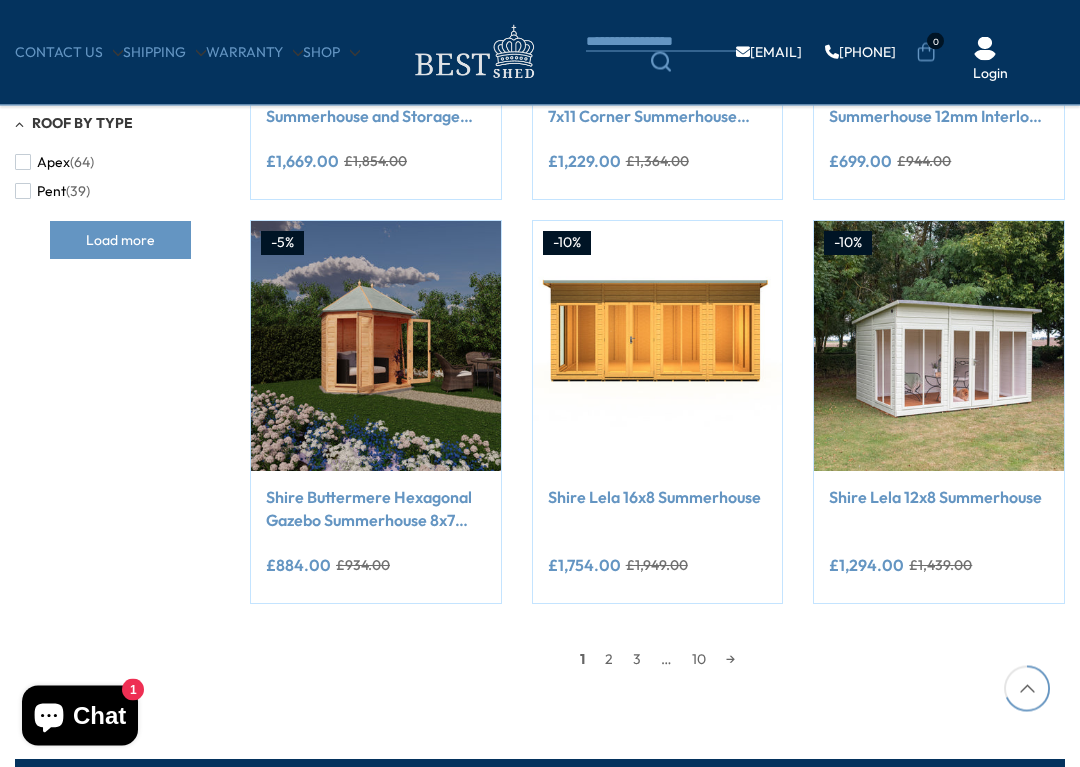 scroll, scrollTop: 1463, scrollLeft: 0, axis: vertical 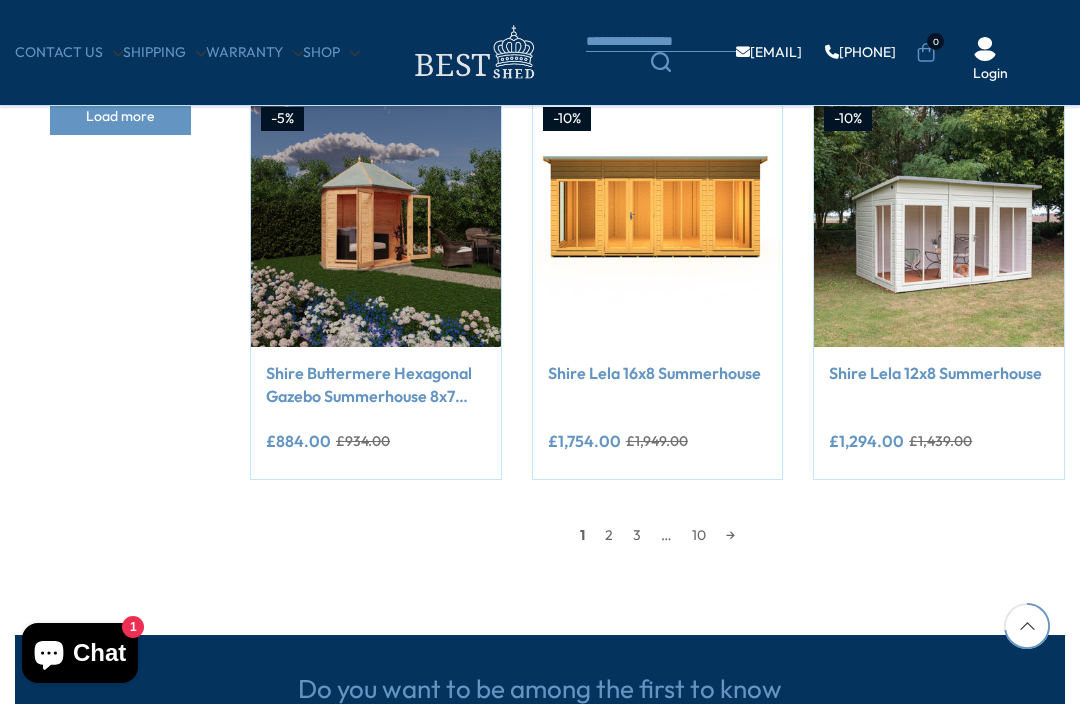 click on "2" at bounding box center (609, 535) 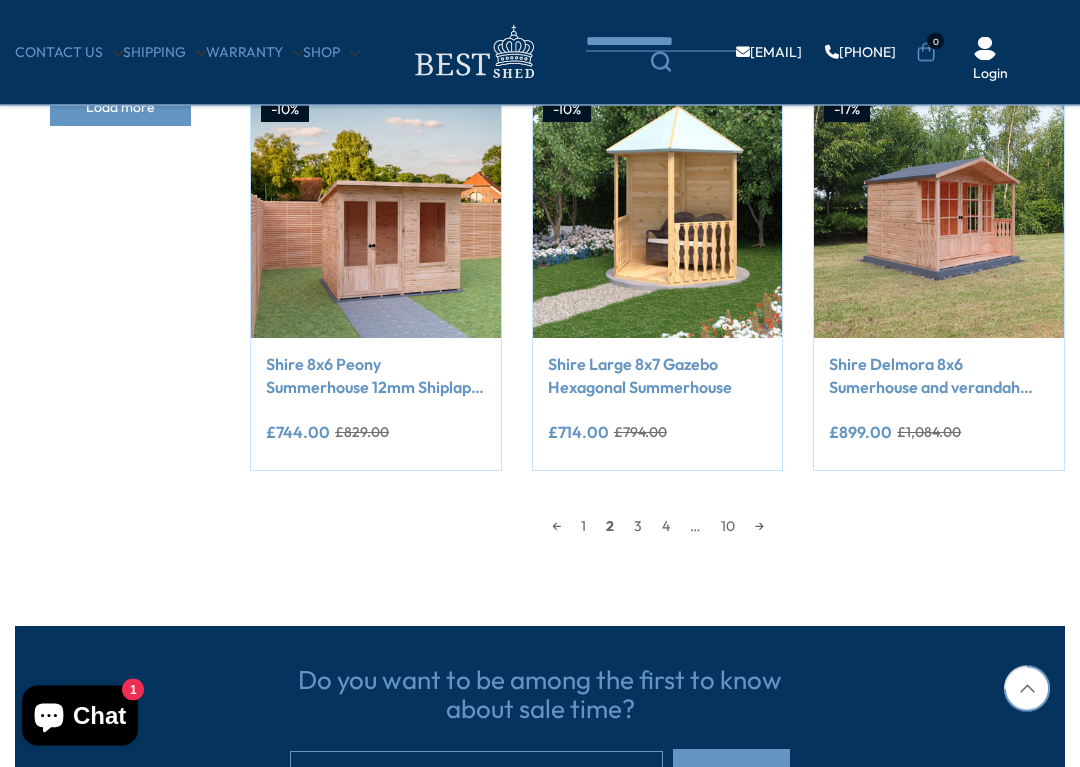 scroll, scrollTop: 1595, scrollLeft: 0, axis: vertical 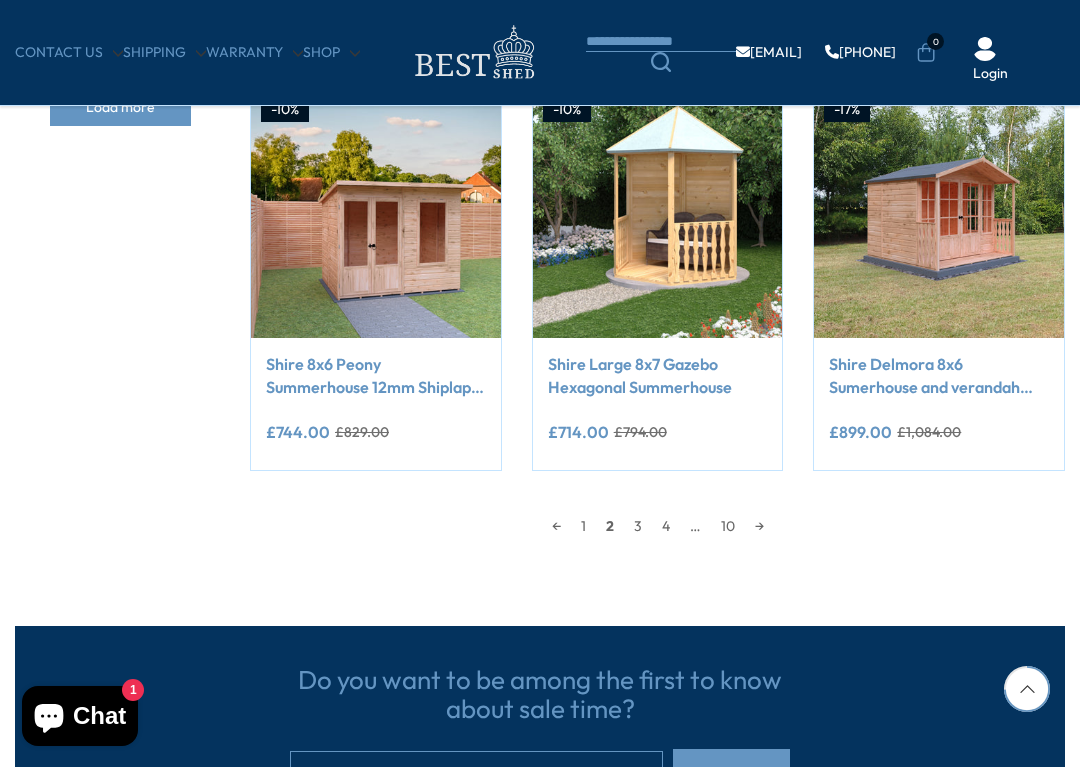 click on "3" at bounding box center [638, 526] 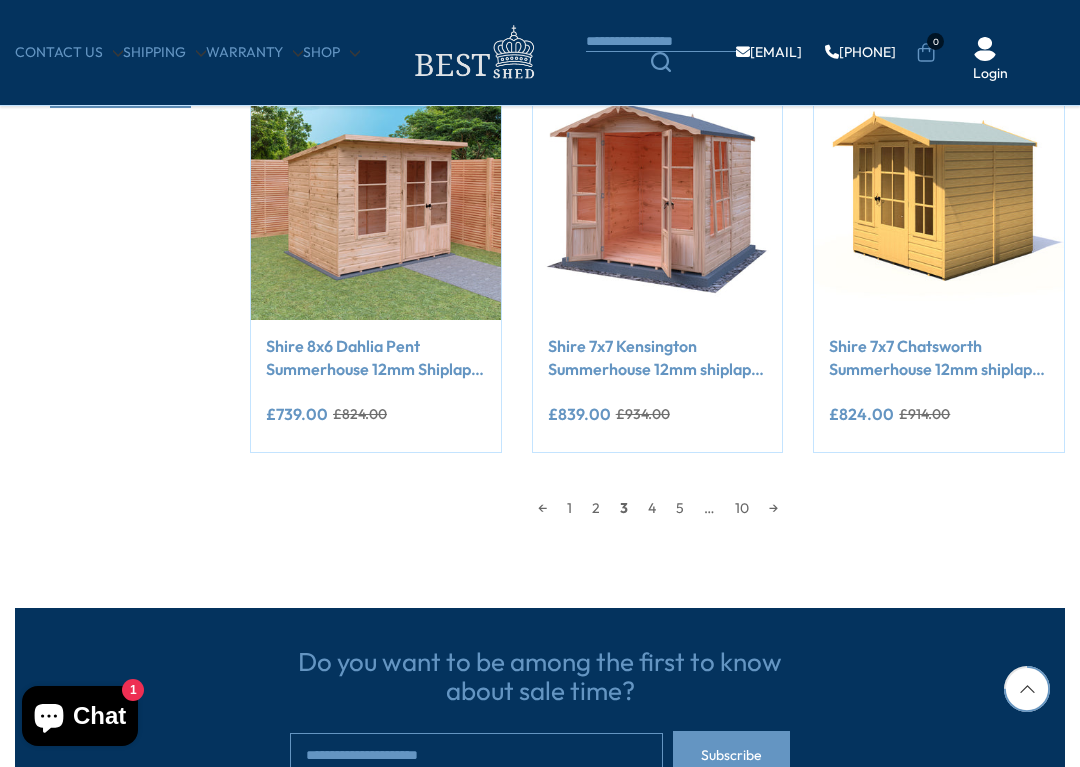 scroll, scrollTop: 1614, scrollLeft: 0, axis: vertical 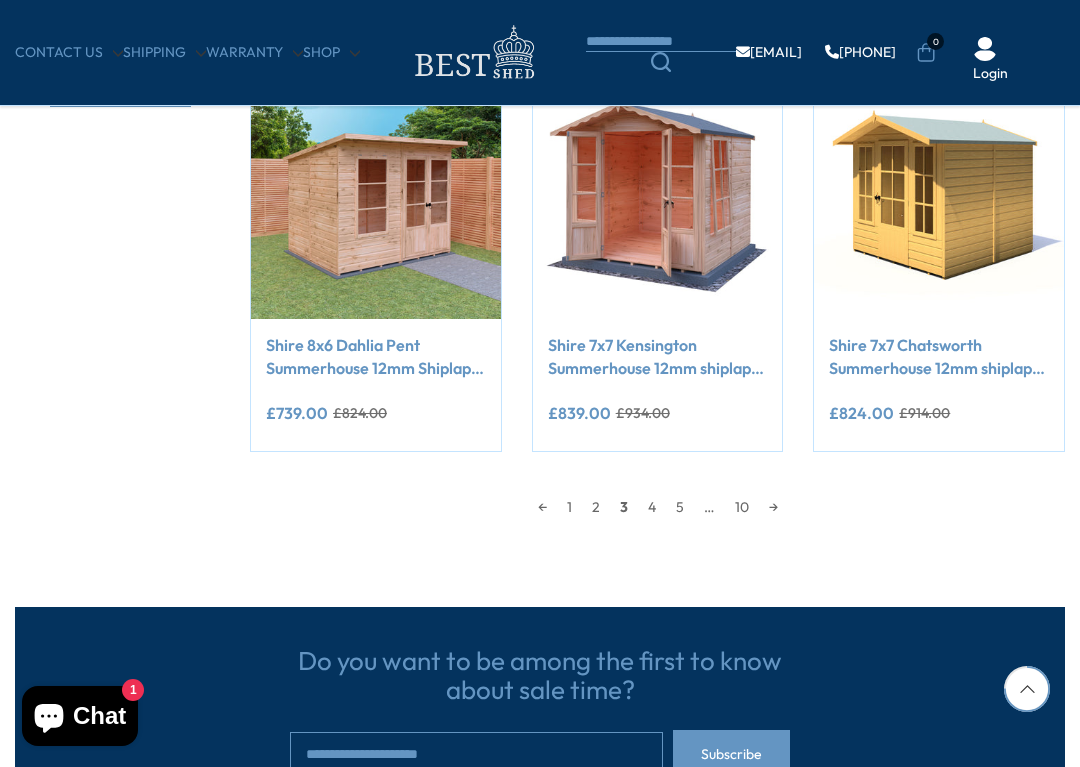 click on "4" at bounding box center [652, 507] 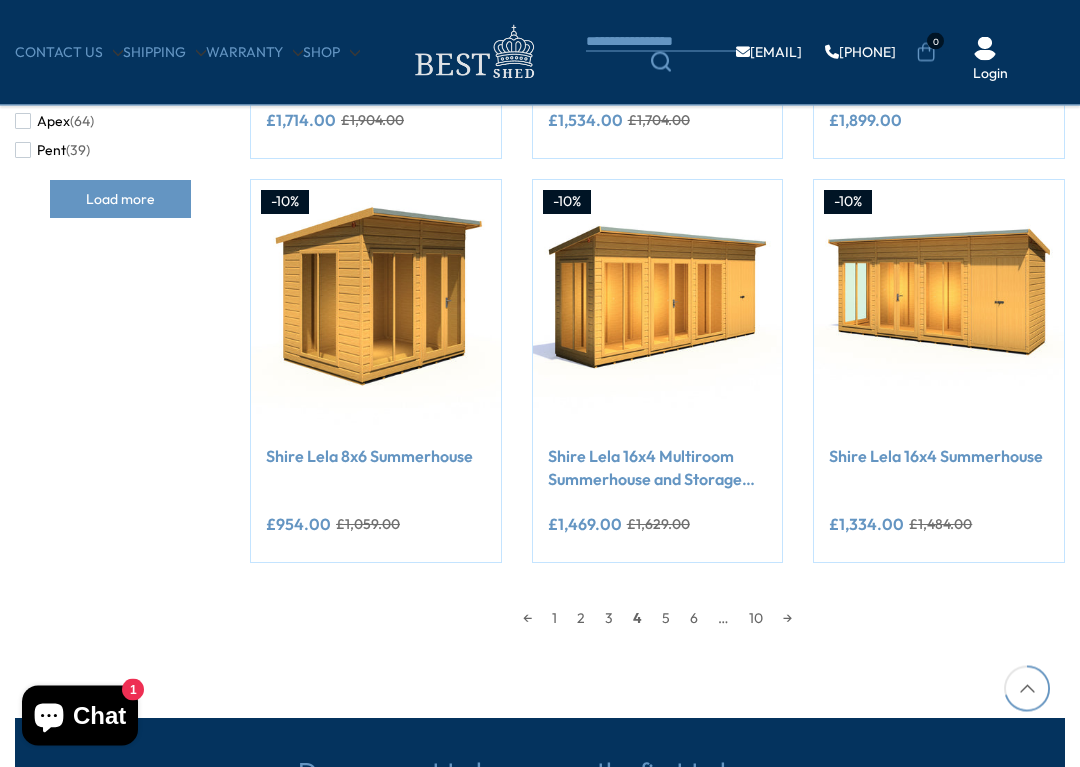 scroll, scrollTop: 1504, scrollLeft: 0, axis: vertical 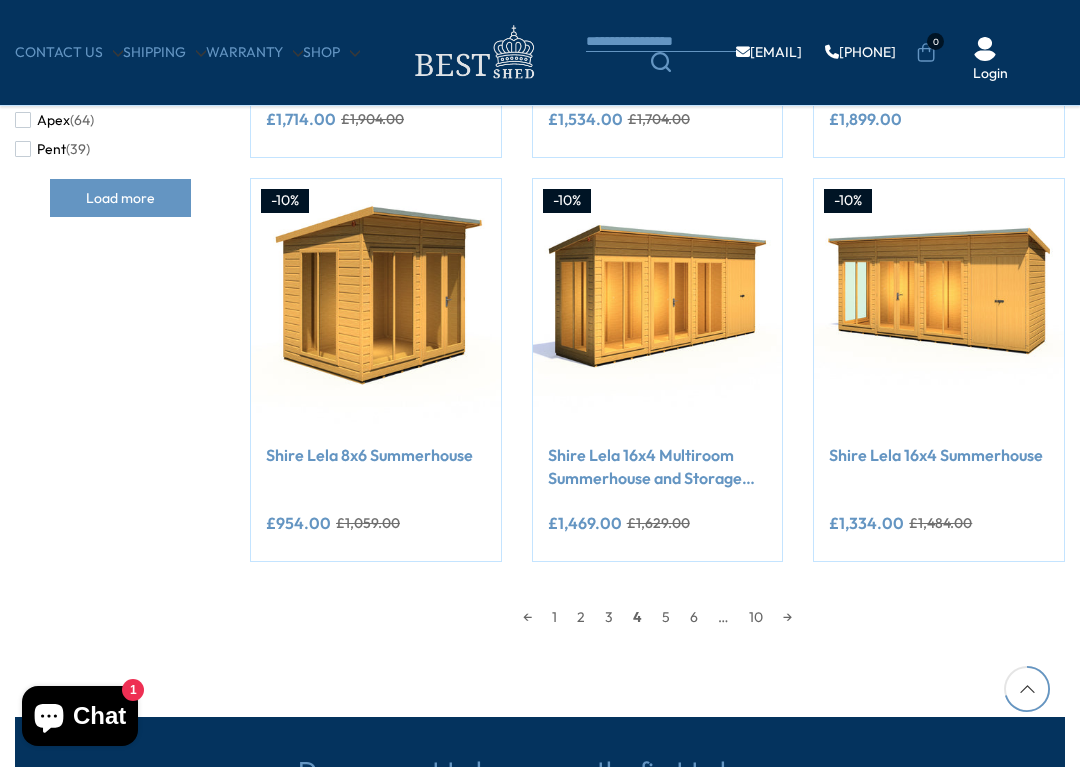 click on "5" at bounding box center (666, 617) 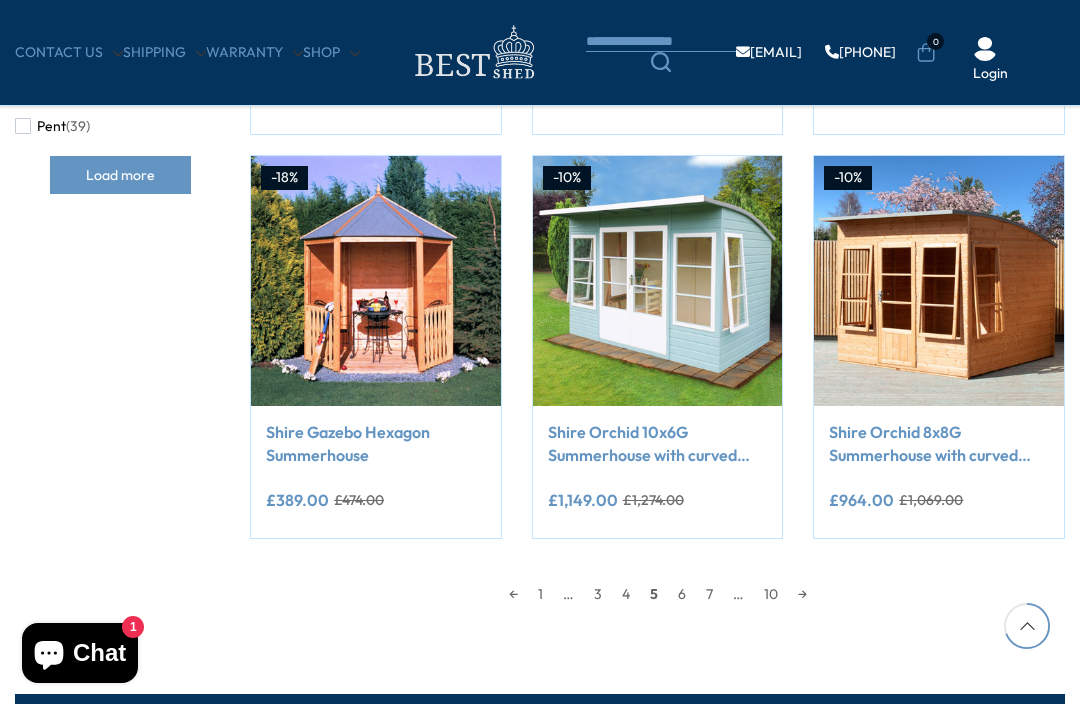 scroll, scrollTop: 1524, scrollLeft: 0, axis: vertical 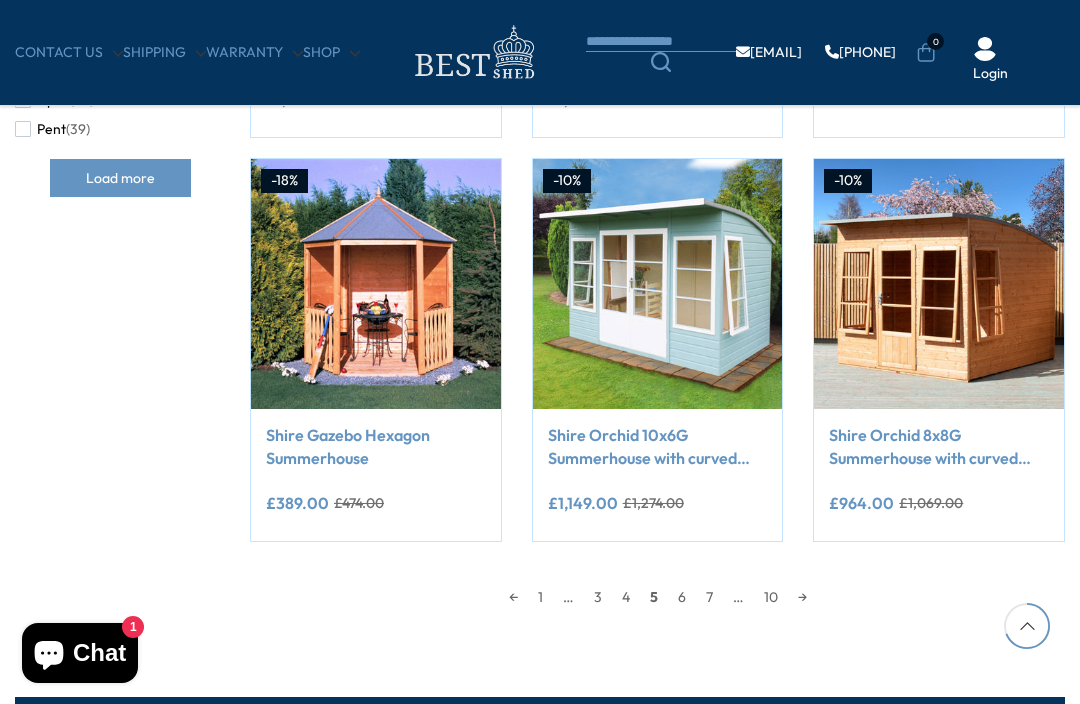 click on "6" at bounding box center [682, 597] 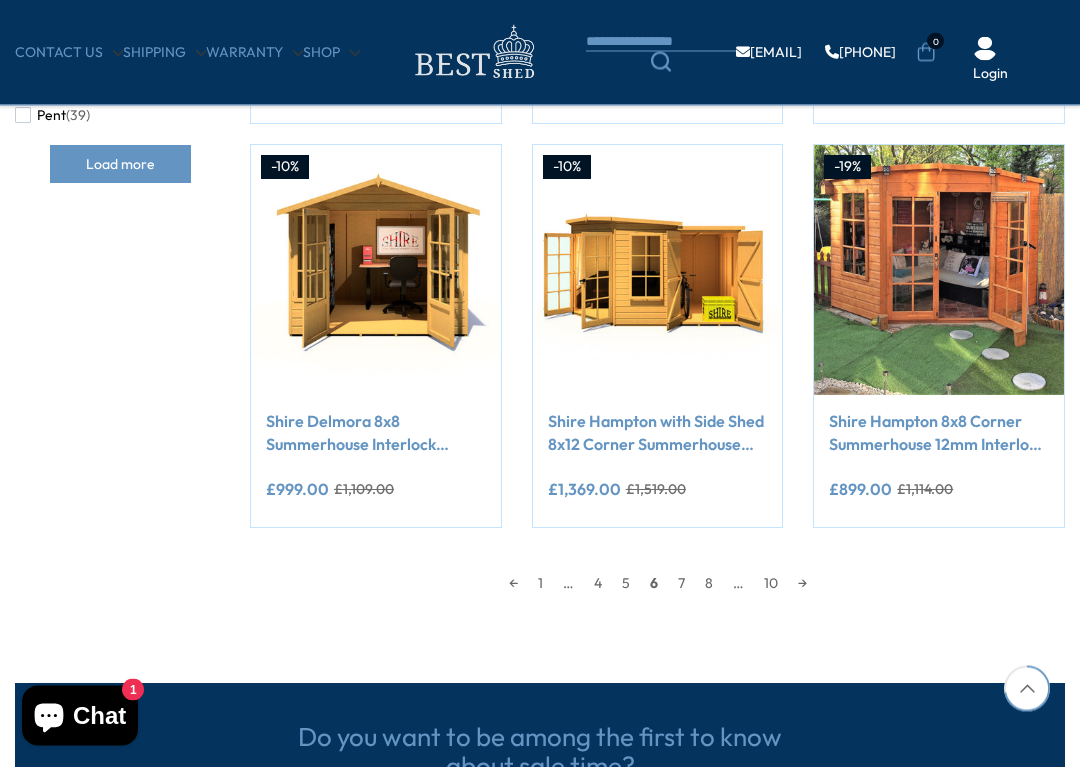 scroll, scrollTop: 1539, scrollLeft: 0, axis: vertical 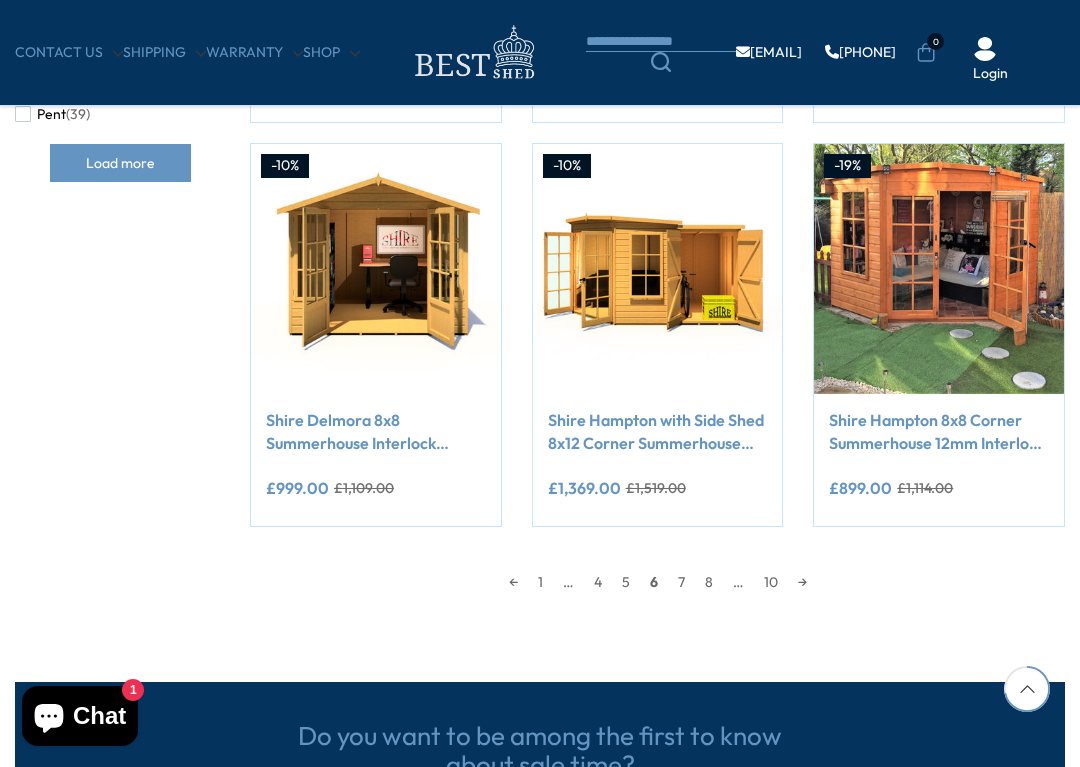 click on "Shire Delmora 8x8 Summerhouse Interlock Cladding" at bounding box center (376, 431) 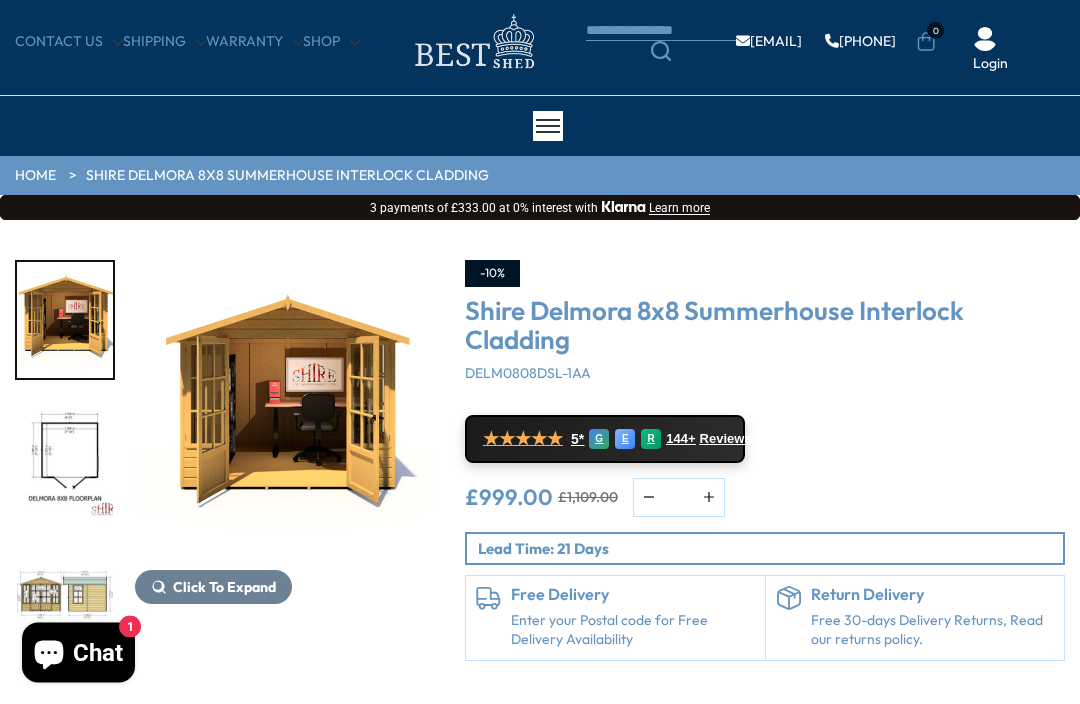 scroll, scrollTop: 0, scrollLeft: 0, axis: both 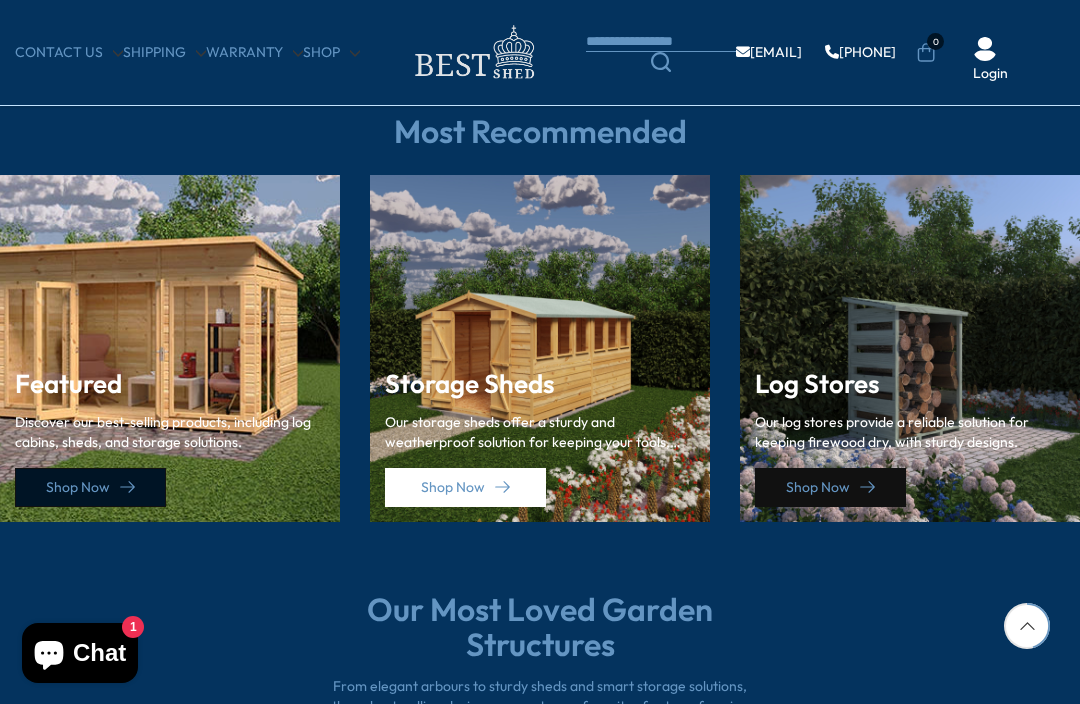 click on "Shop Now" at bounding box center [90, 487] 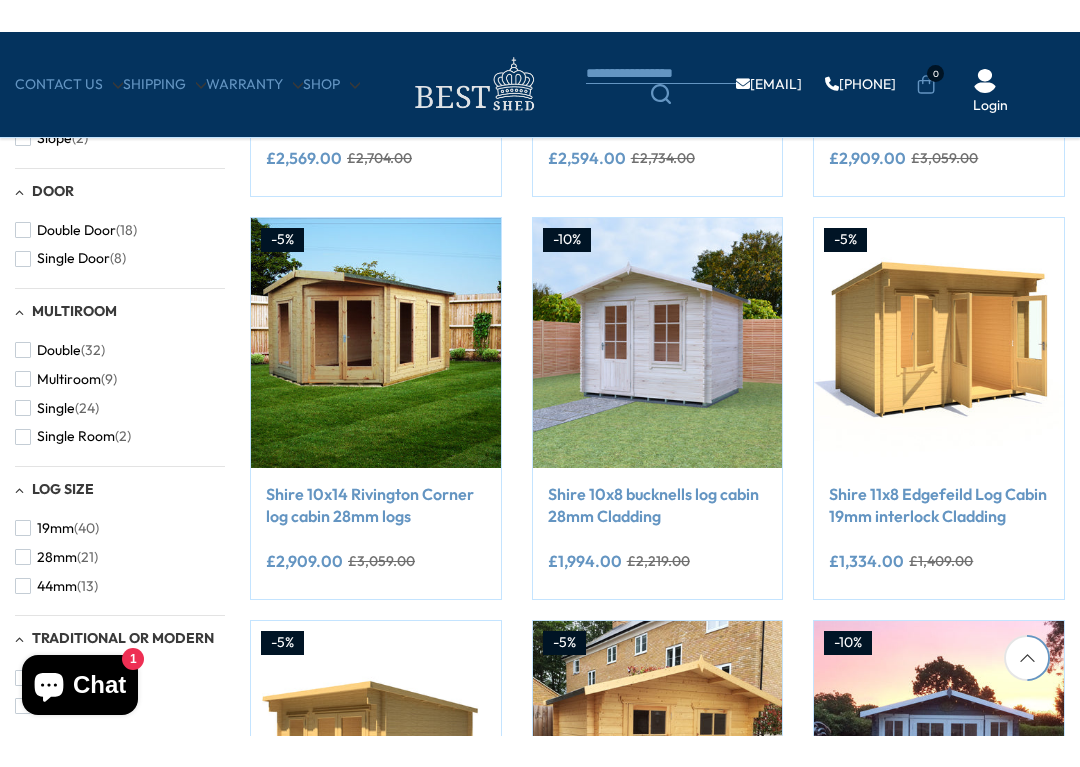 scroll, scrollTop: 1096, scrollLeft: 0, axis: vertical 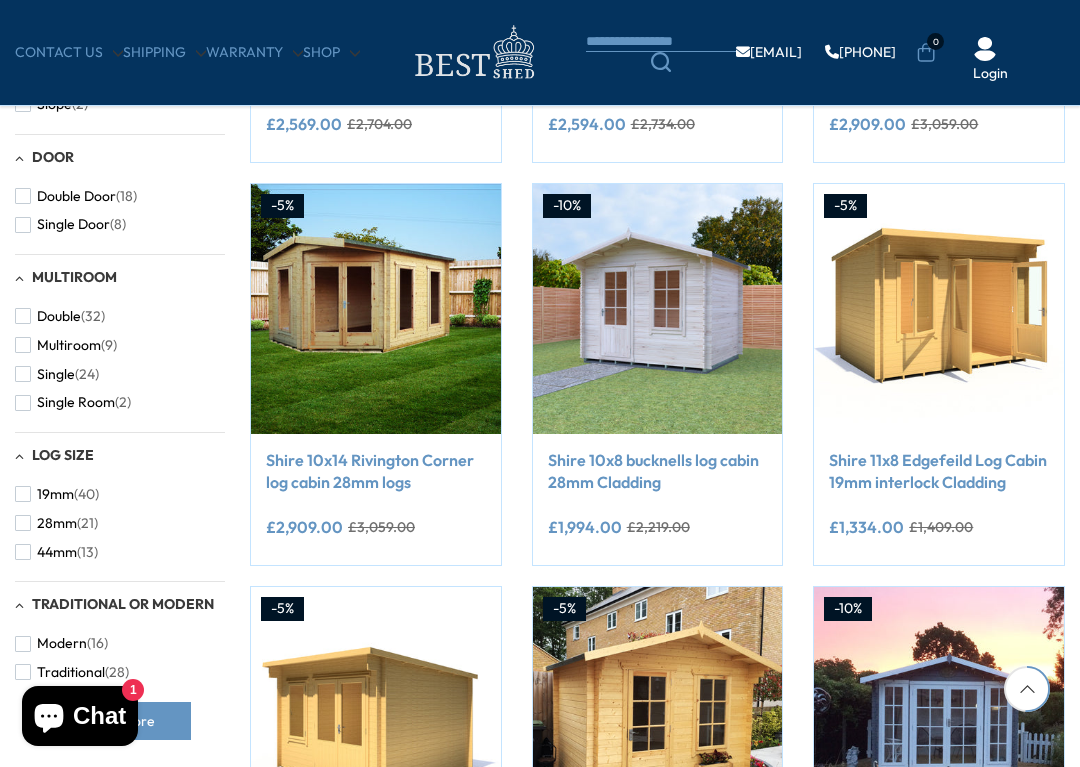 click on "Shire 11x8 Edgefeild Log Cabin 19mm interlock Cladding" at bounding box center [939, 471] 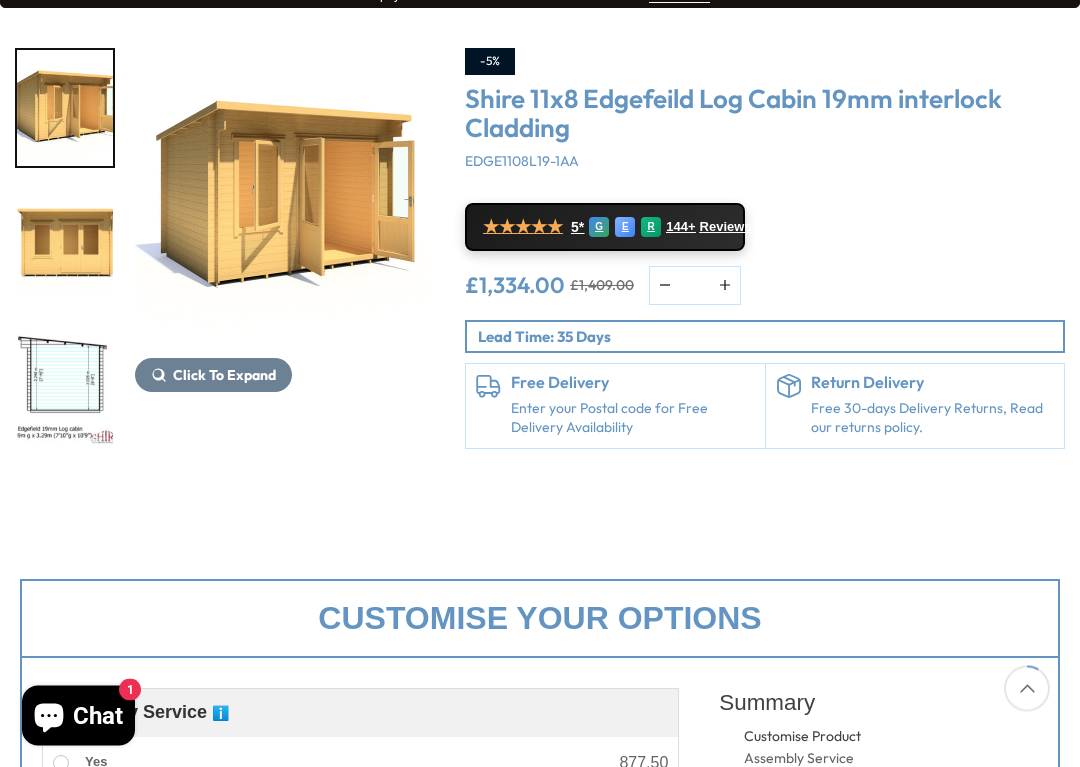 scroll, scrollTop: 265, scrollLeft: 0, axis: vertical 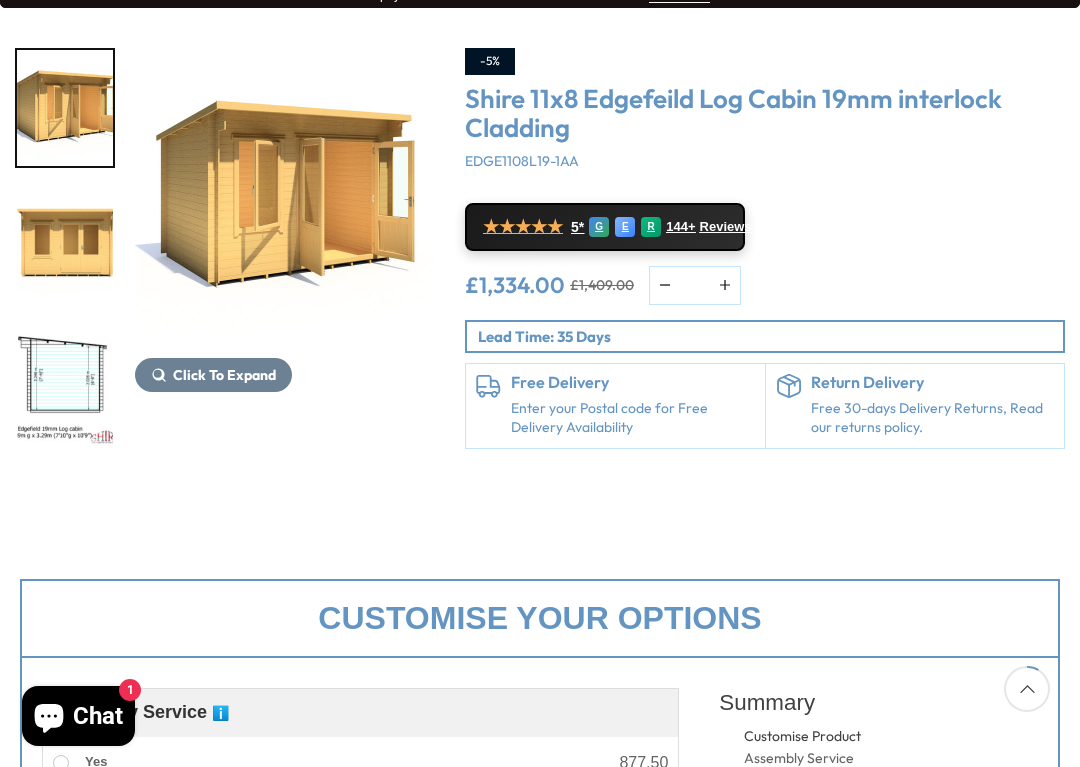 click on "Click To Expand" at bounding box center [213, 375] 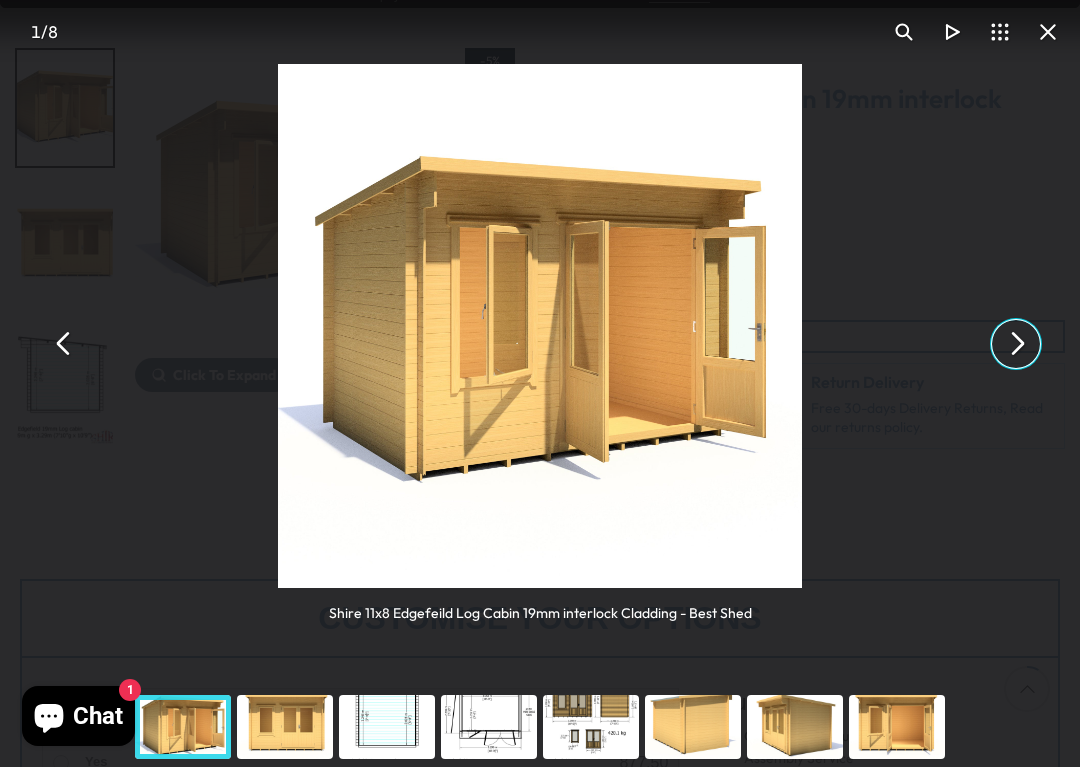 click at bounding box center (1016, 344) 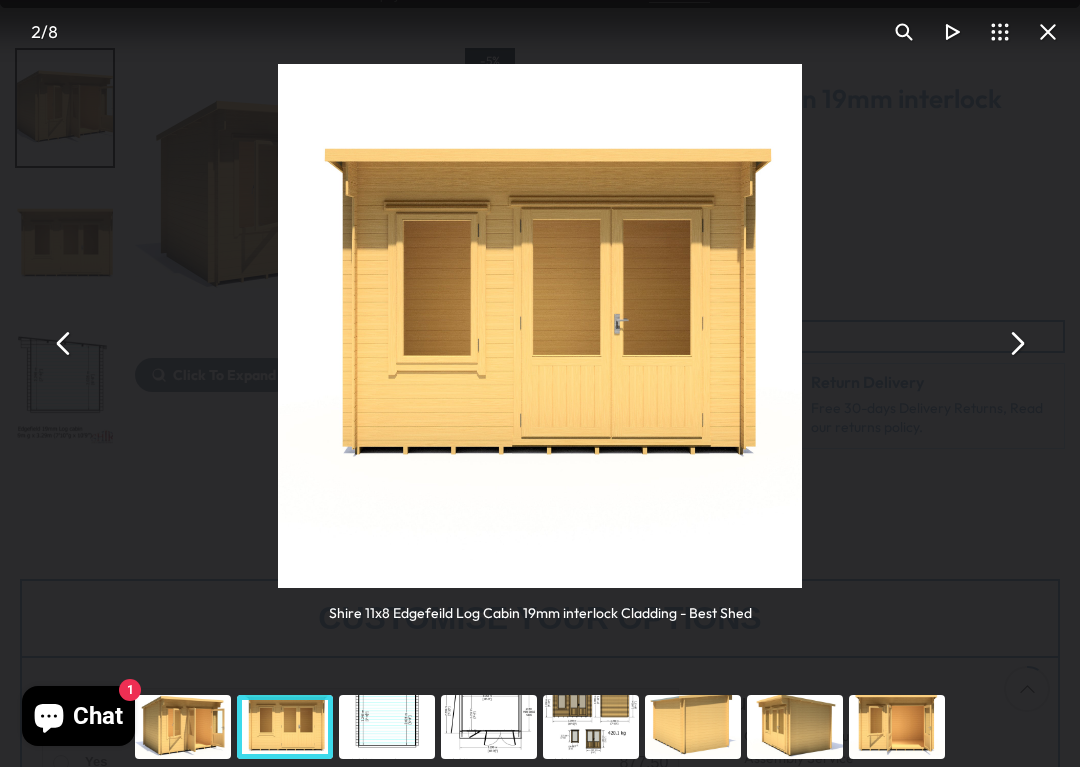 click at bounding box center (1016, 344) 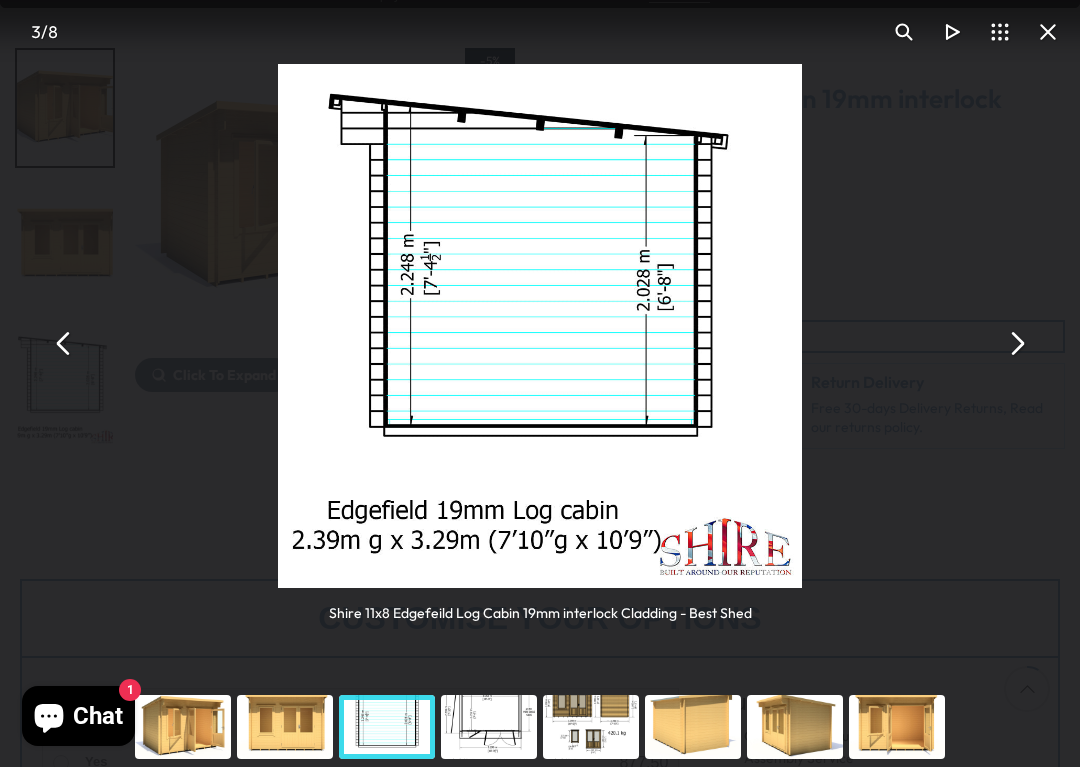 click at bounding box center [1016, 344] 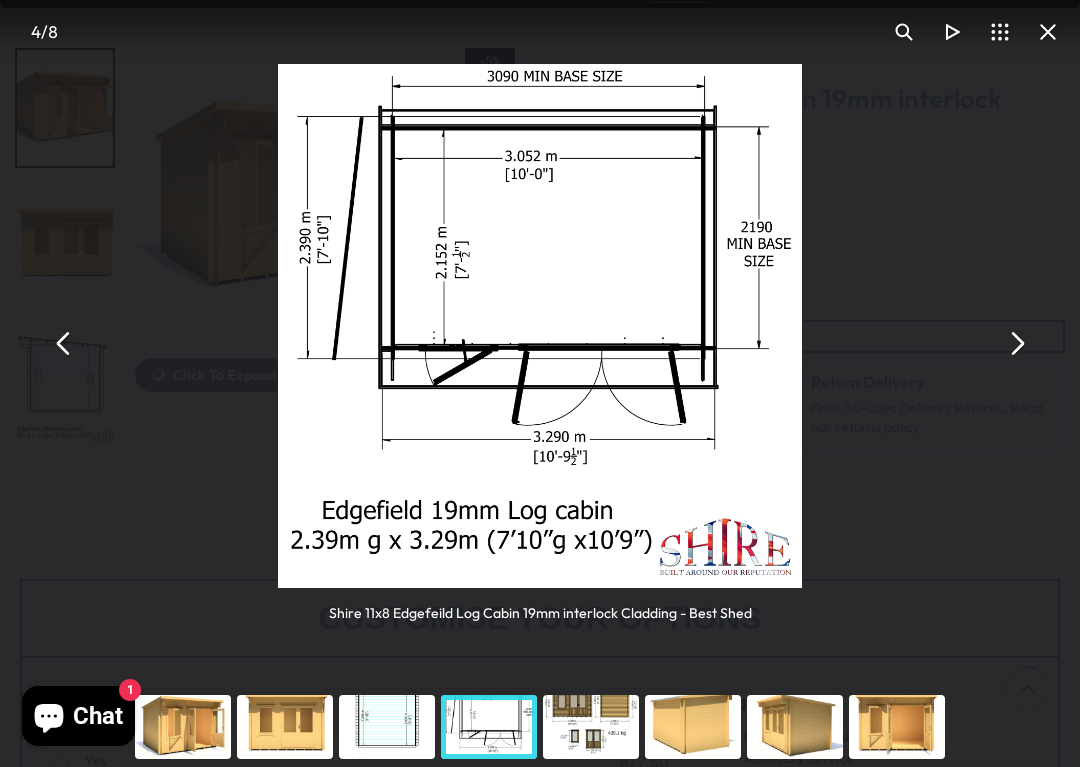click at bounding box center (1016, 344) 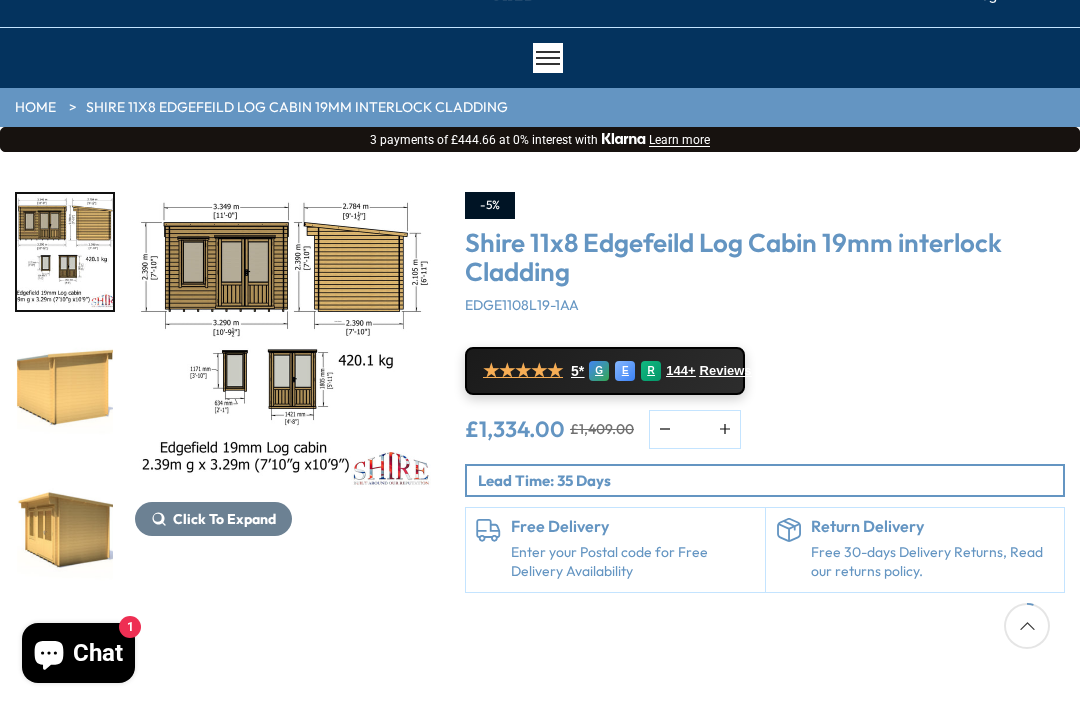 scroll, scrollTop: 0, scrollLeft: 0, axis: both 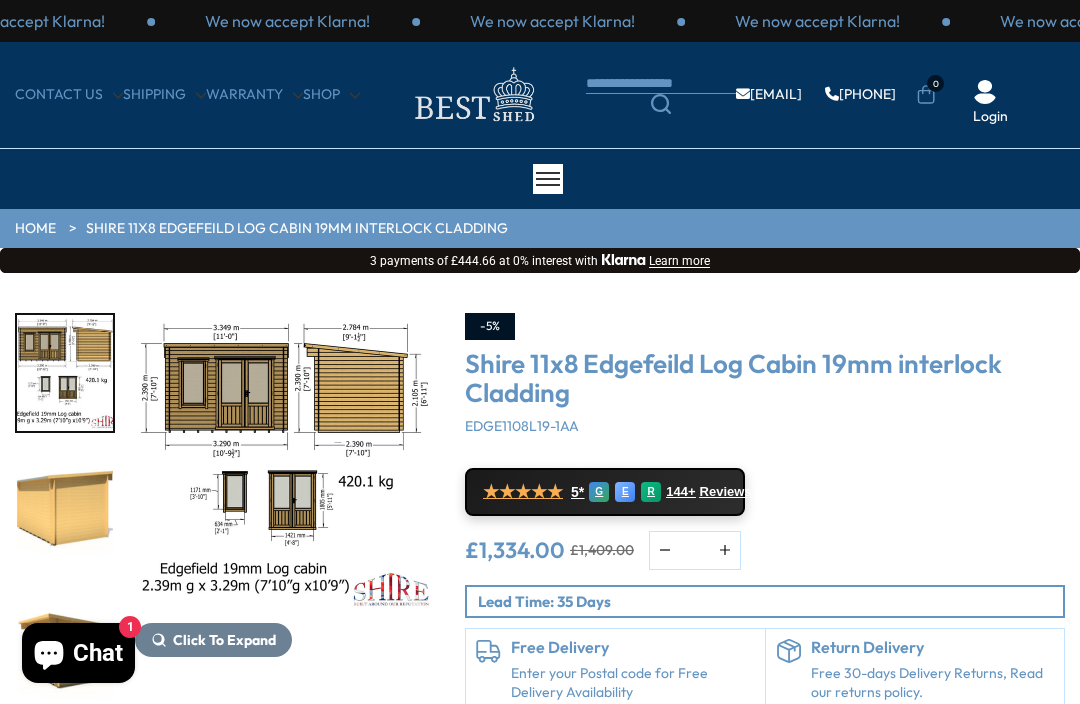 click at bounding box center [285, 463] 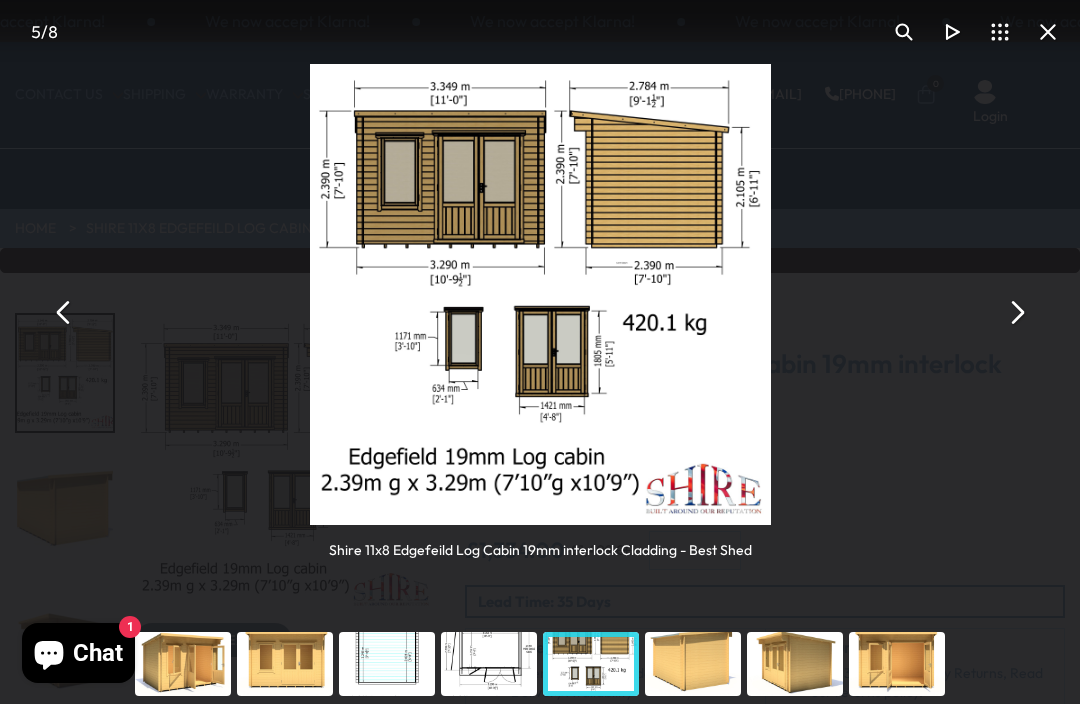 click at bounding box center [1016, 312] 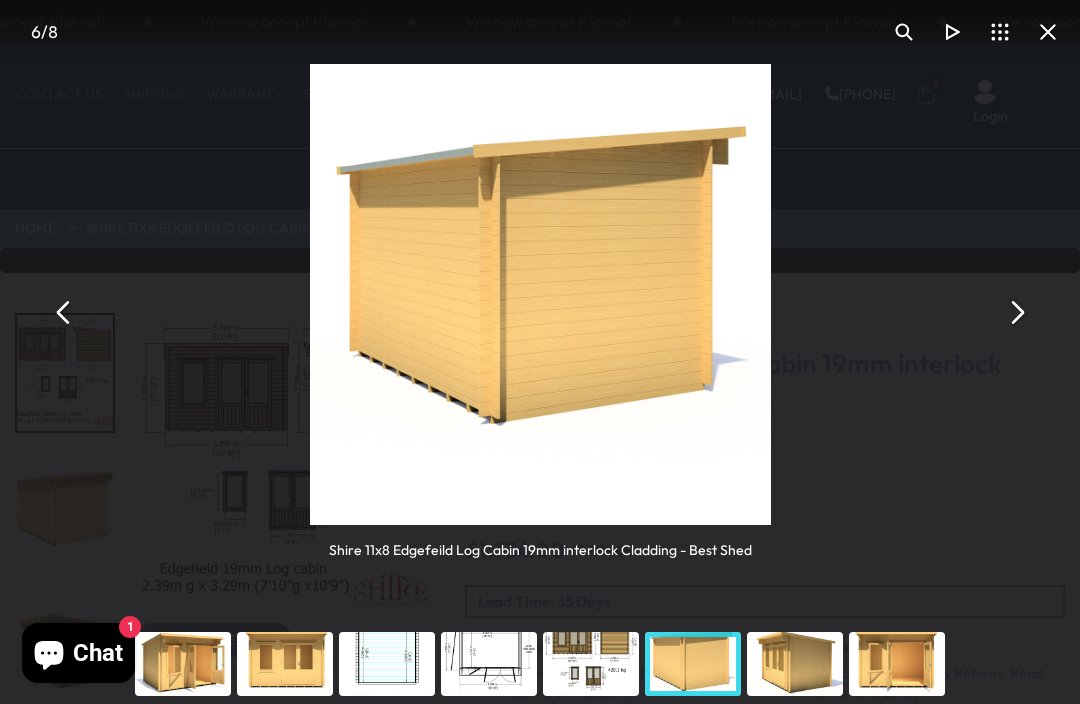click at bounding box center (1016, 312) 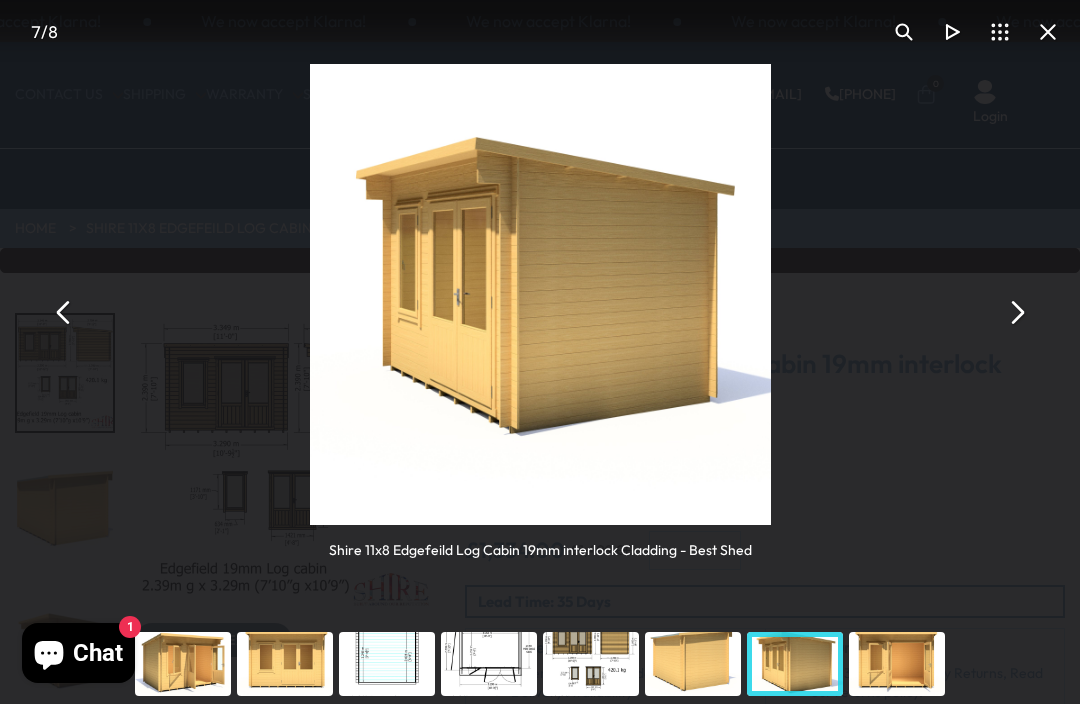click at bounding box center [1016, 312] 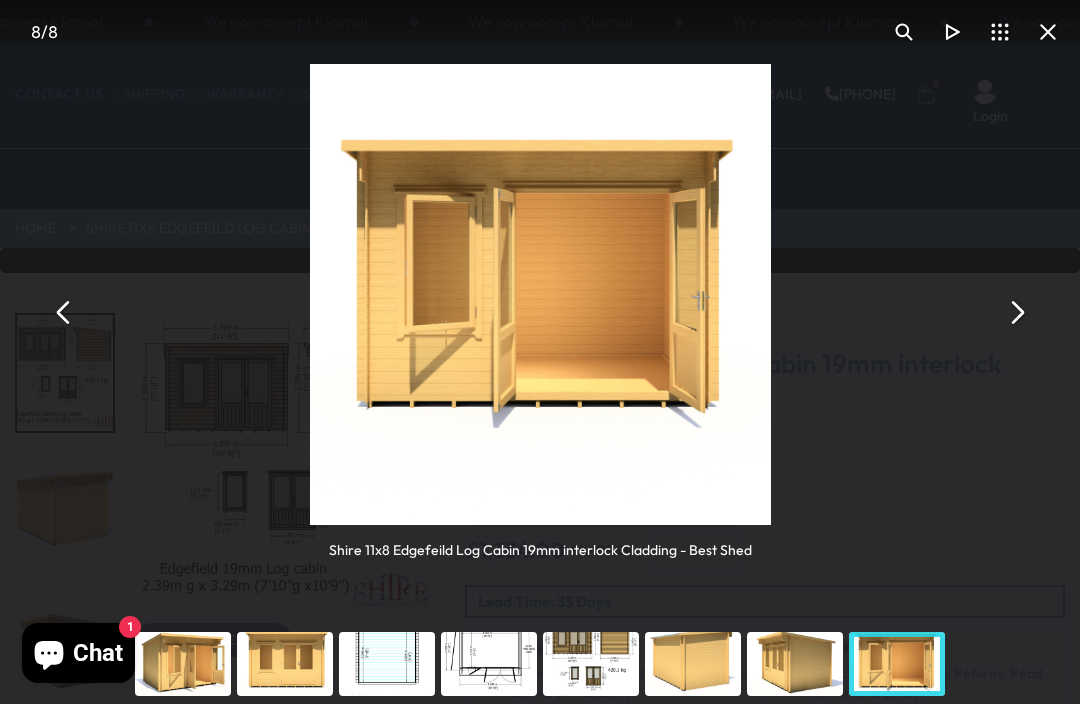 click at bounding box center (1016, 312) 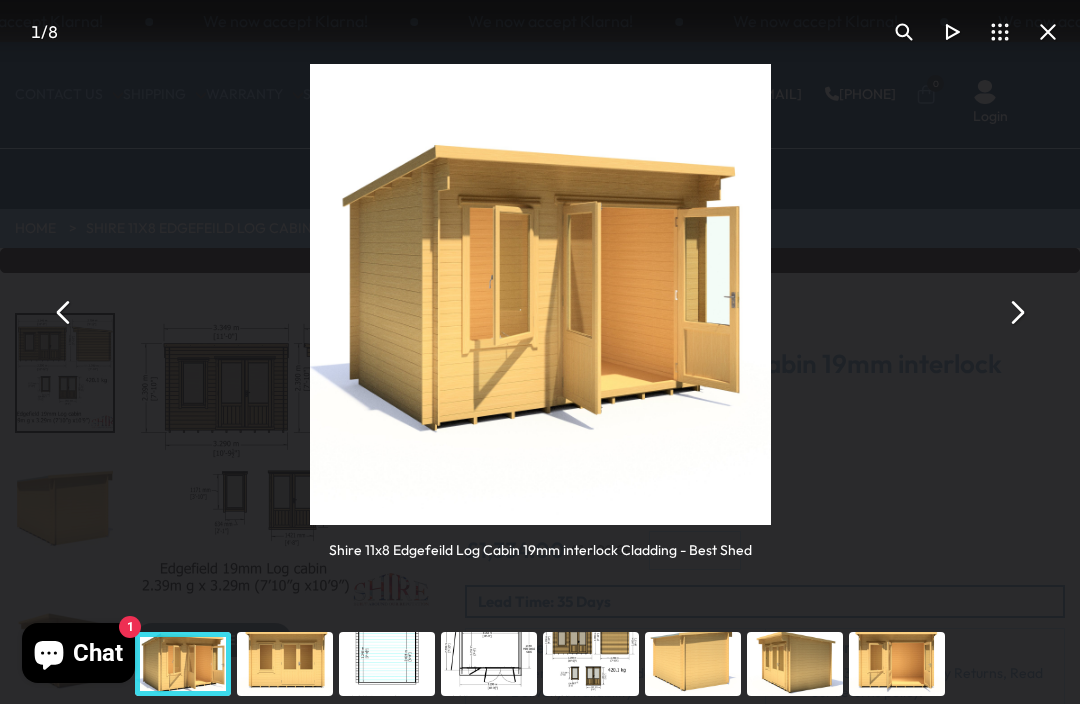 click at bounding box center [1016, 312] 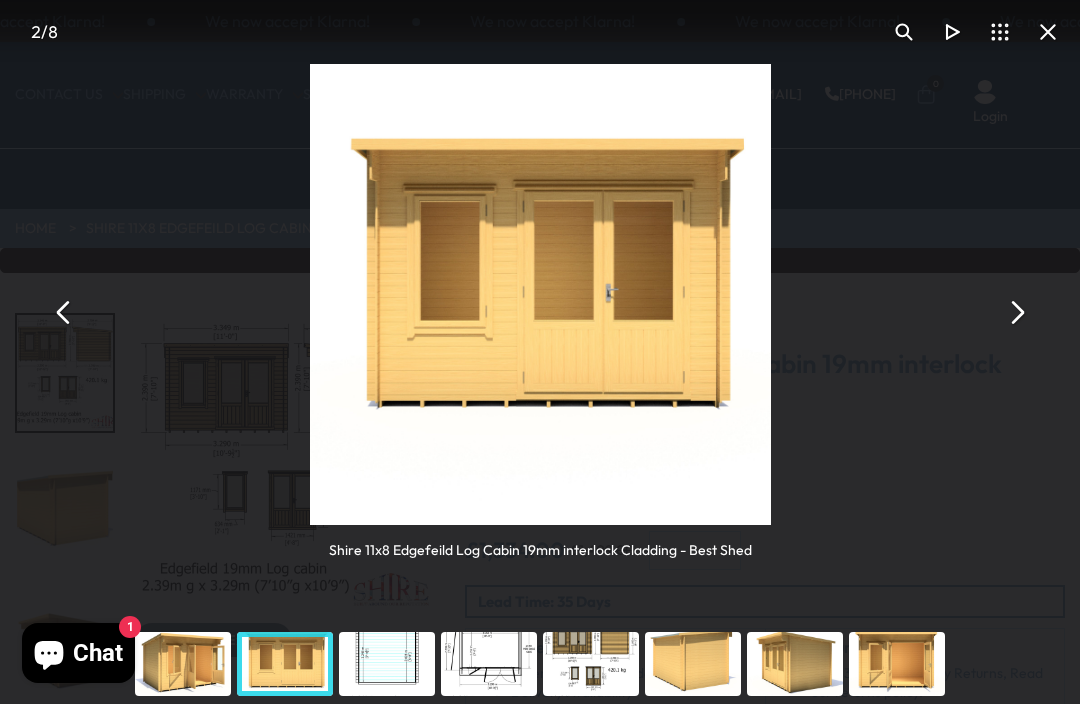 click at bounding box center [1016, 312] 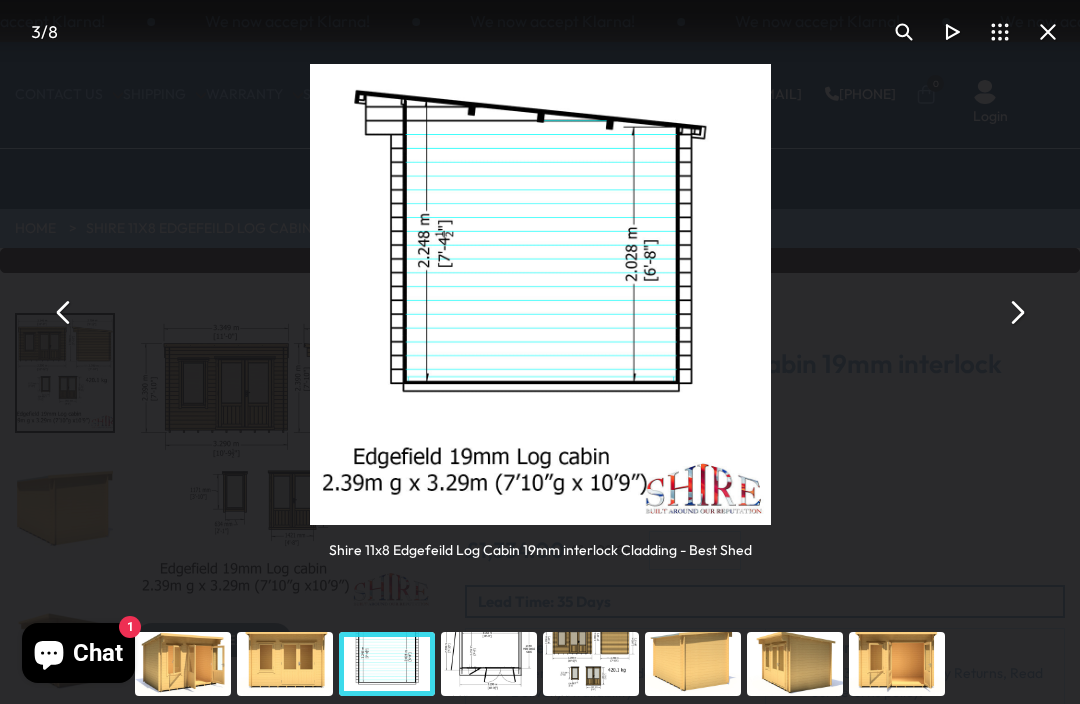 click at bounding box center [1016, 312] 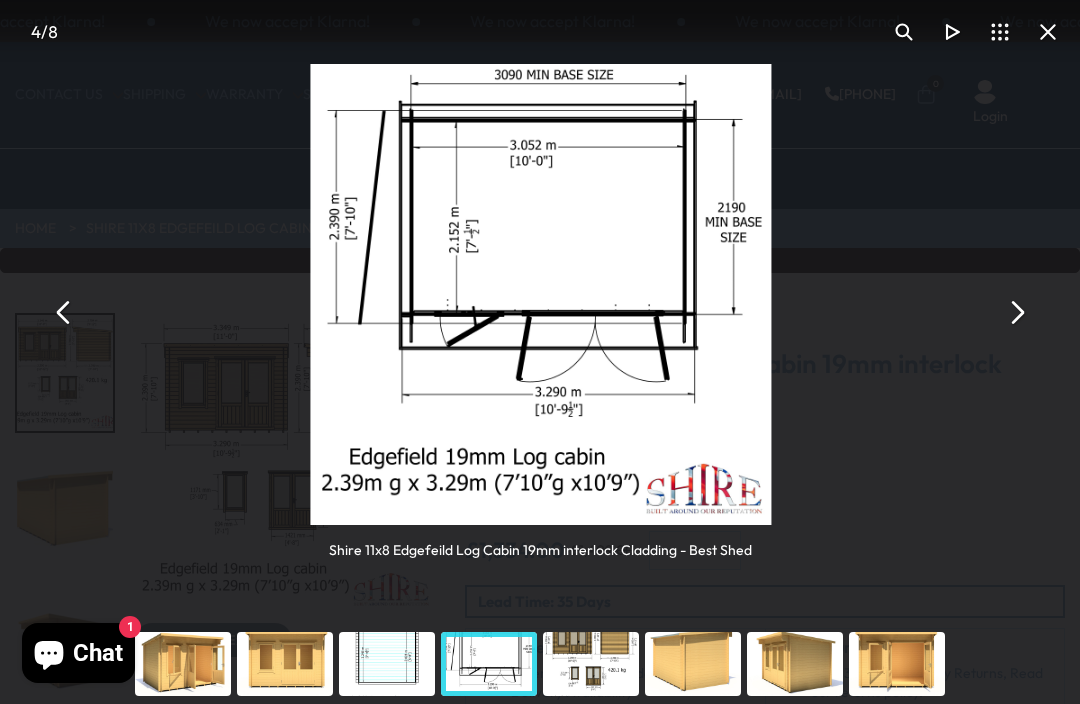 click at bounding box center (1016, 312) 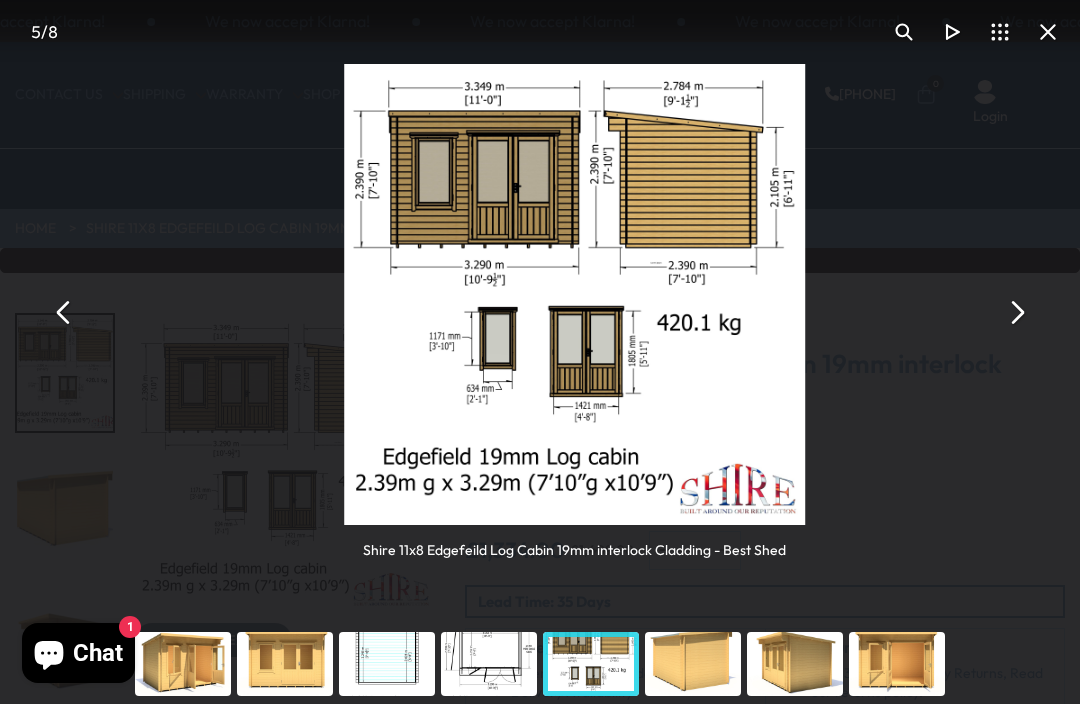 click at bounding box center [1016, 312] 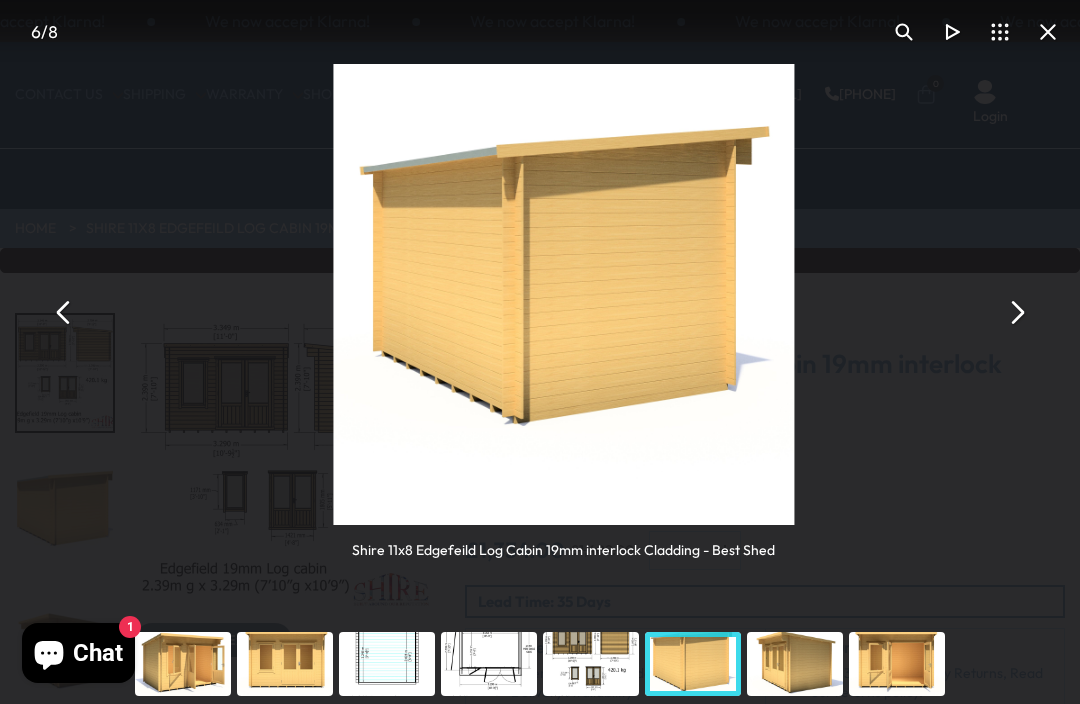 click at bounding box center (1016, 312) 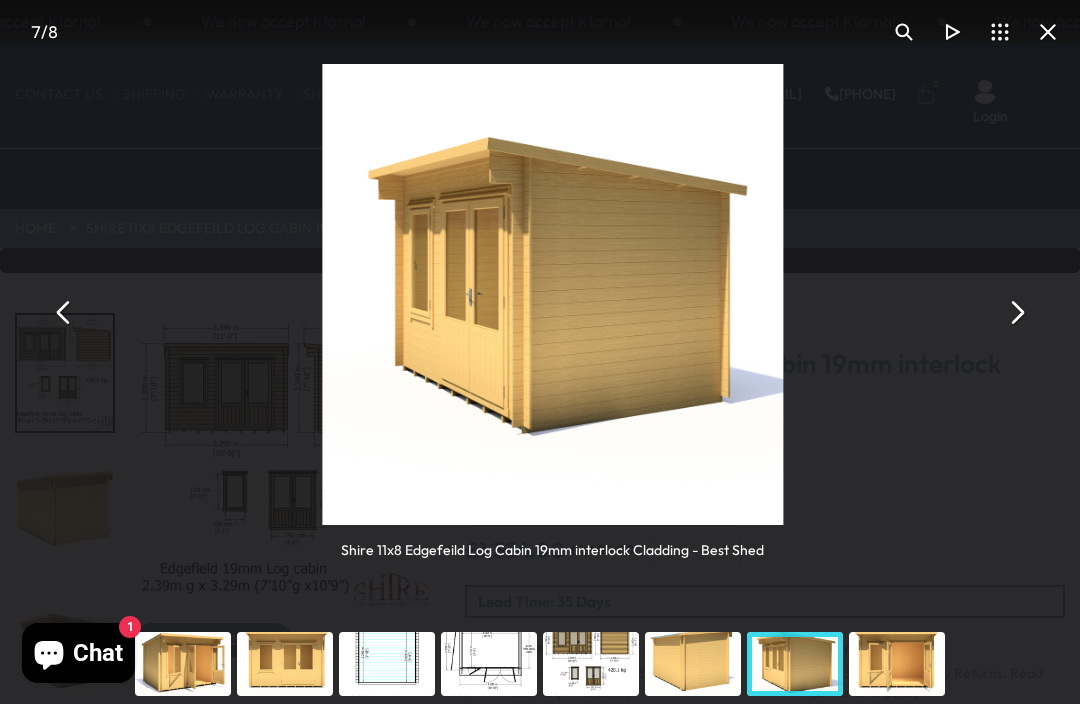 click at bounding box center [1016, 312] 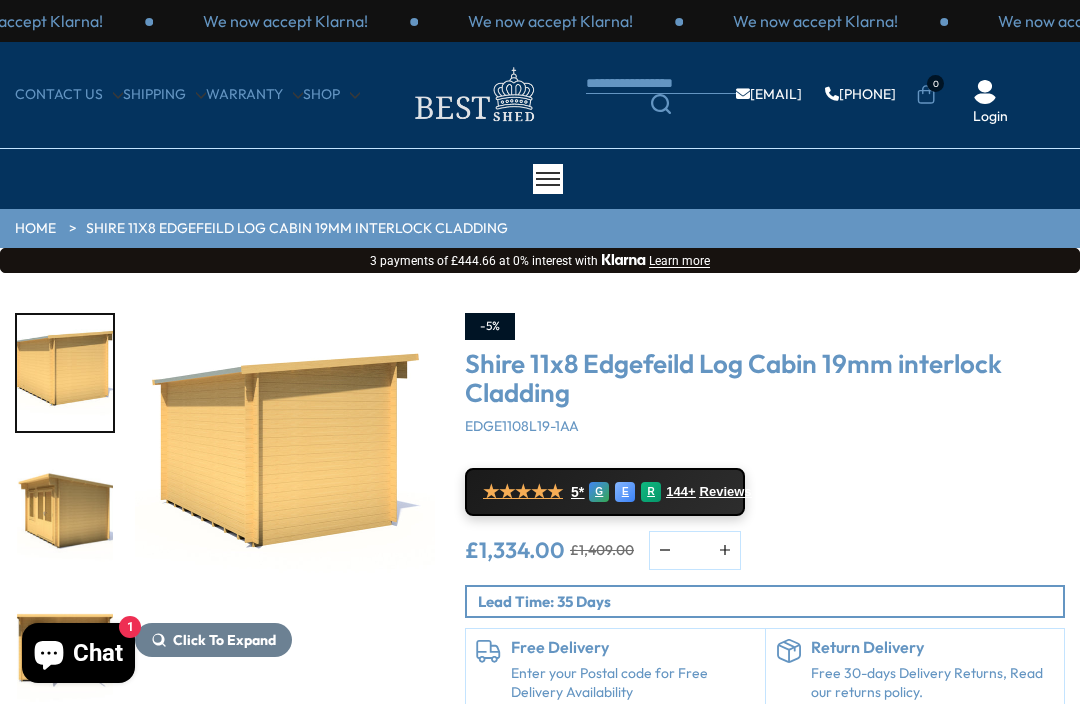 click at bounding box center [285, 463] 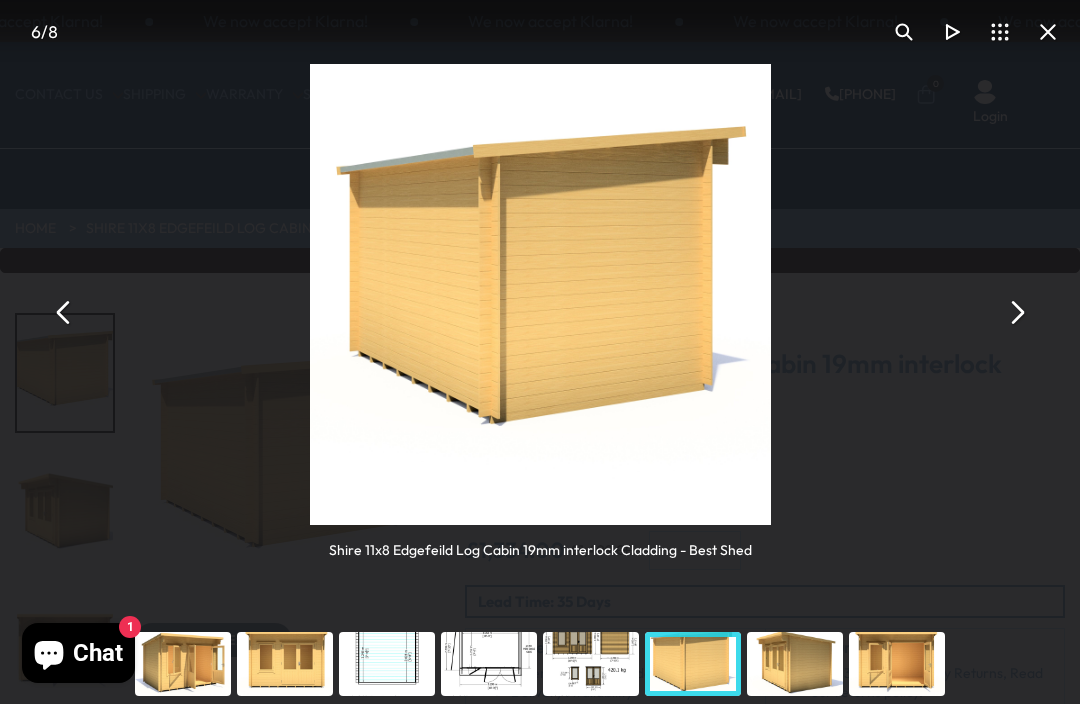click at bounding box center [1016, 312] 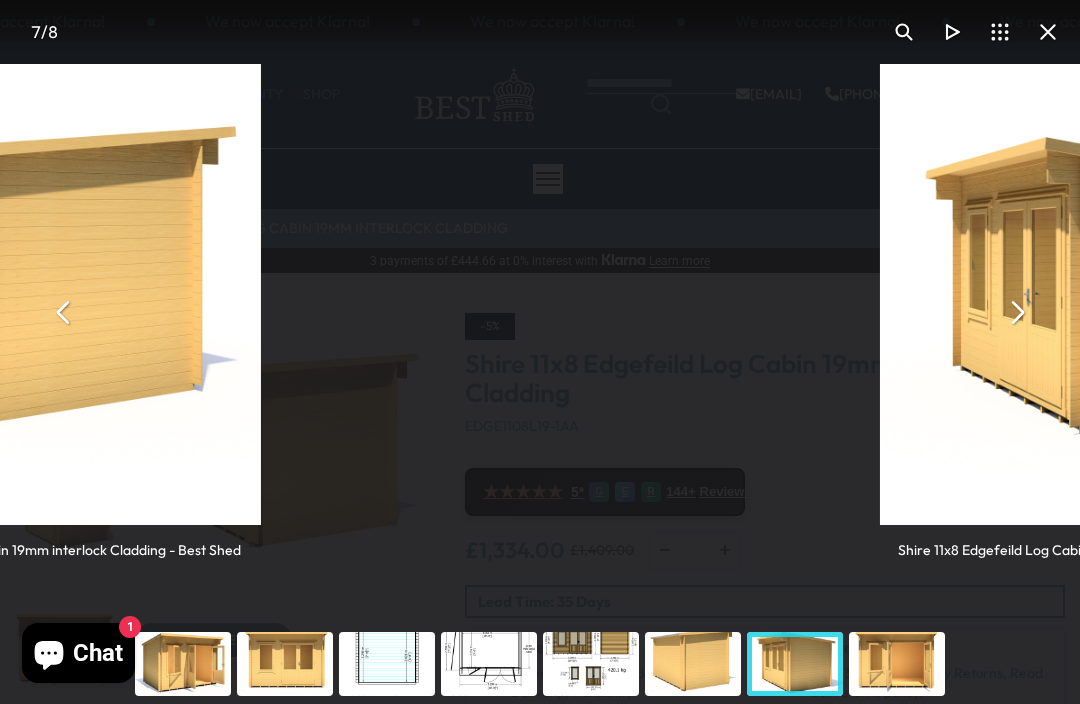 click at bounding box center [1016, 312] 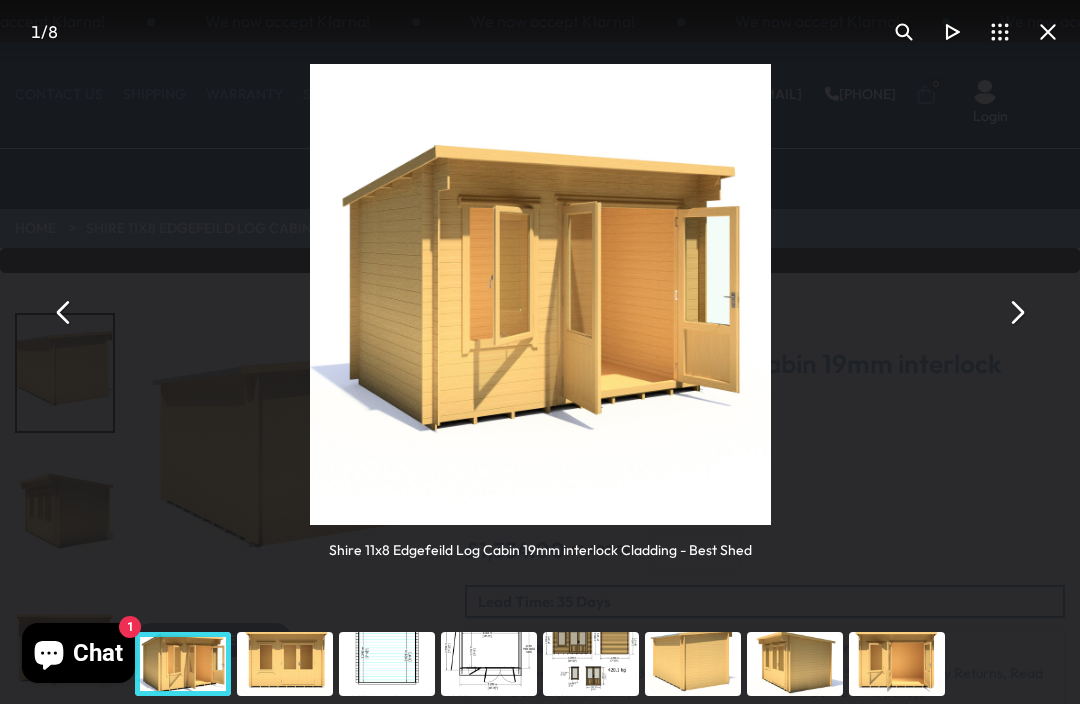 click at bounding box center (1016, 312) 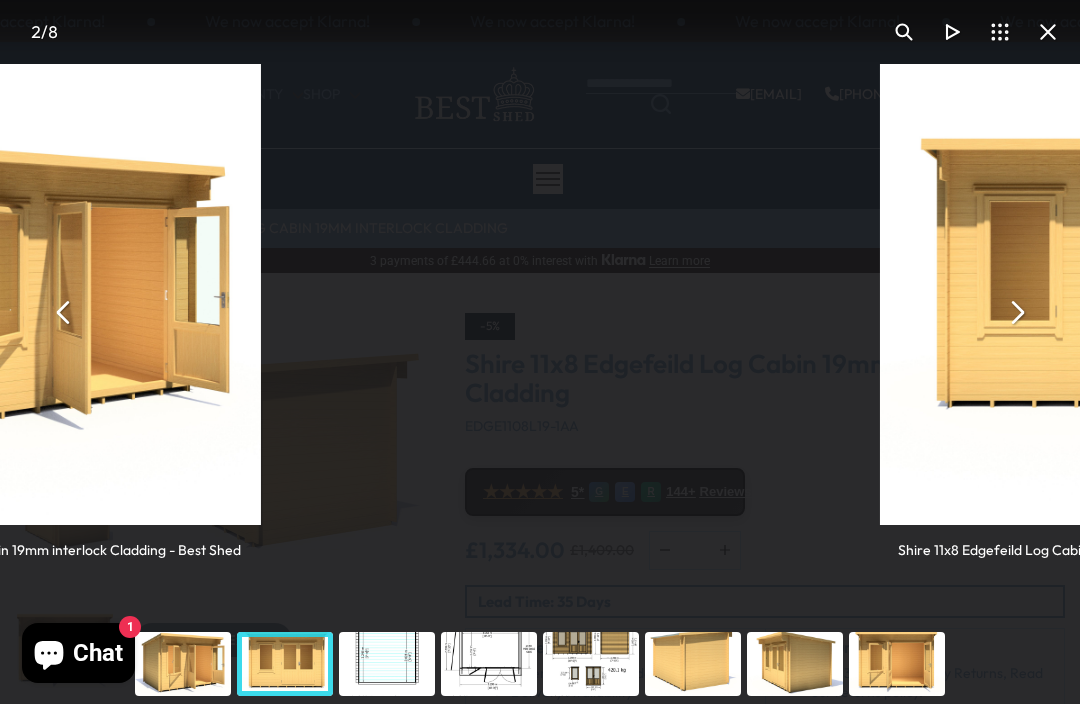 click at bounding box center (64, 312) 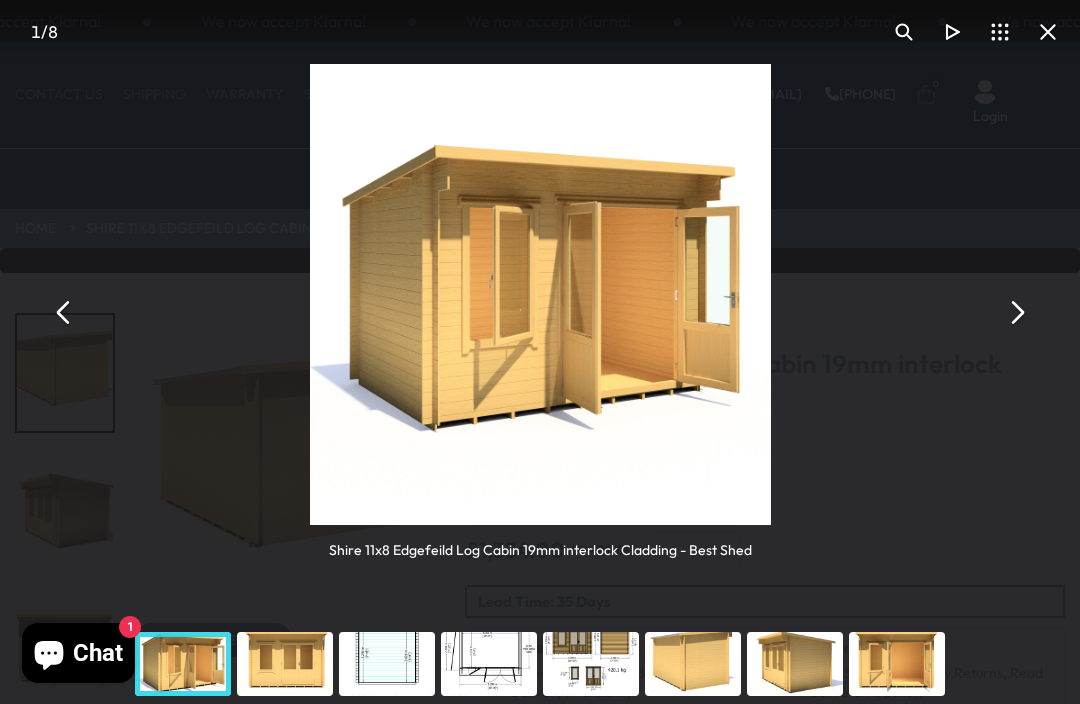 click at bounding box center [1016, 312] 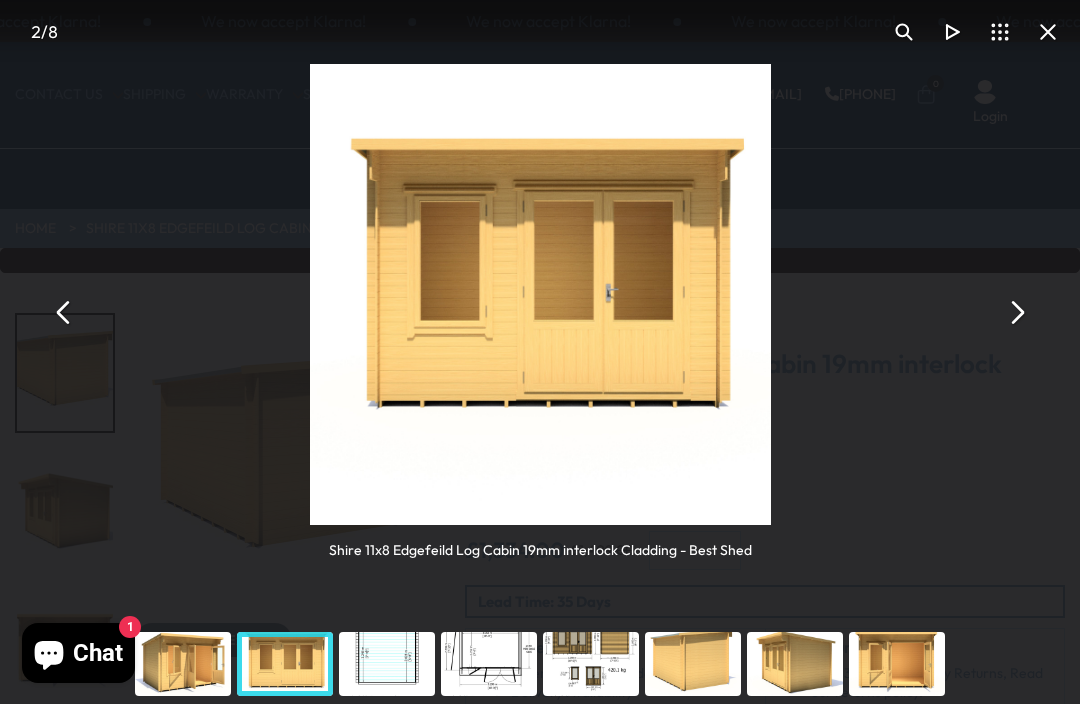 click at bounding box center [64, 312] 